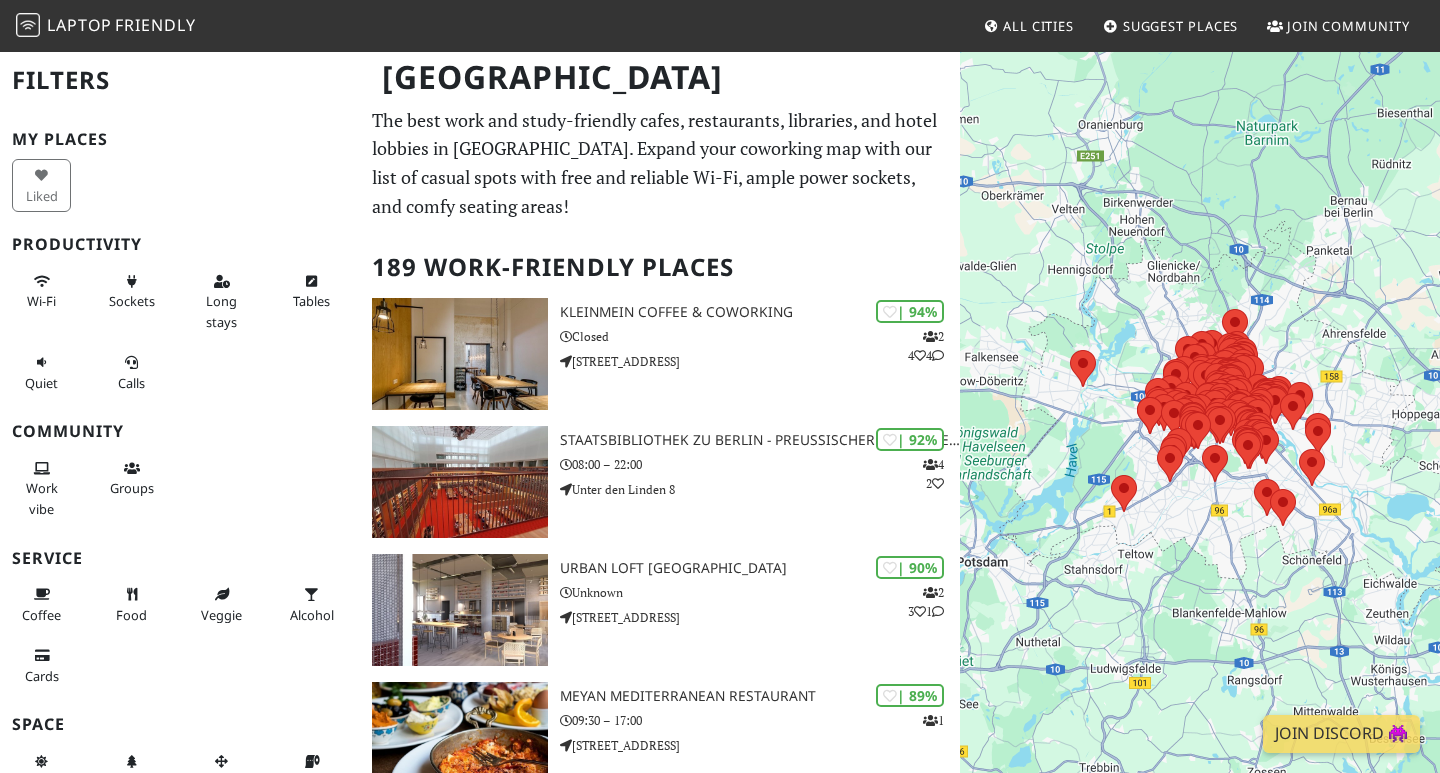 scroll, scrollTop: 0, scrollLeft: 0, axis: both 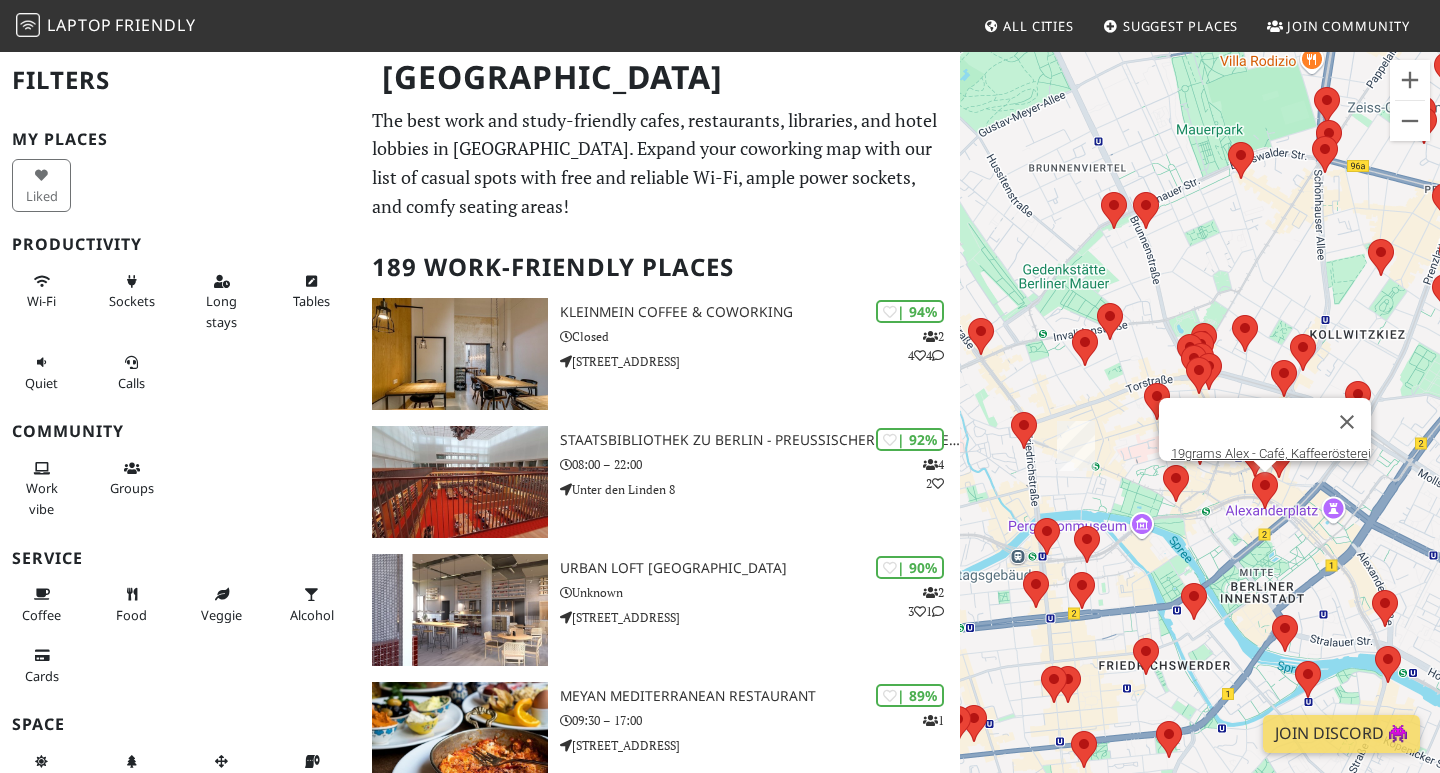 click at bounding box center (1252, 472) 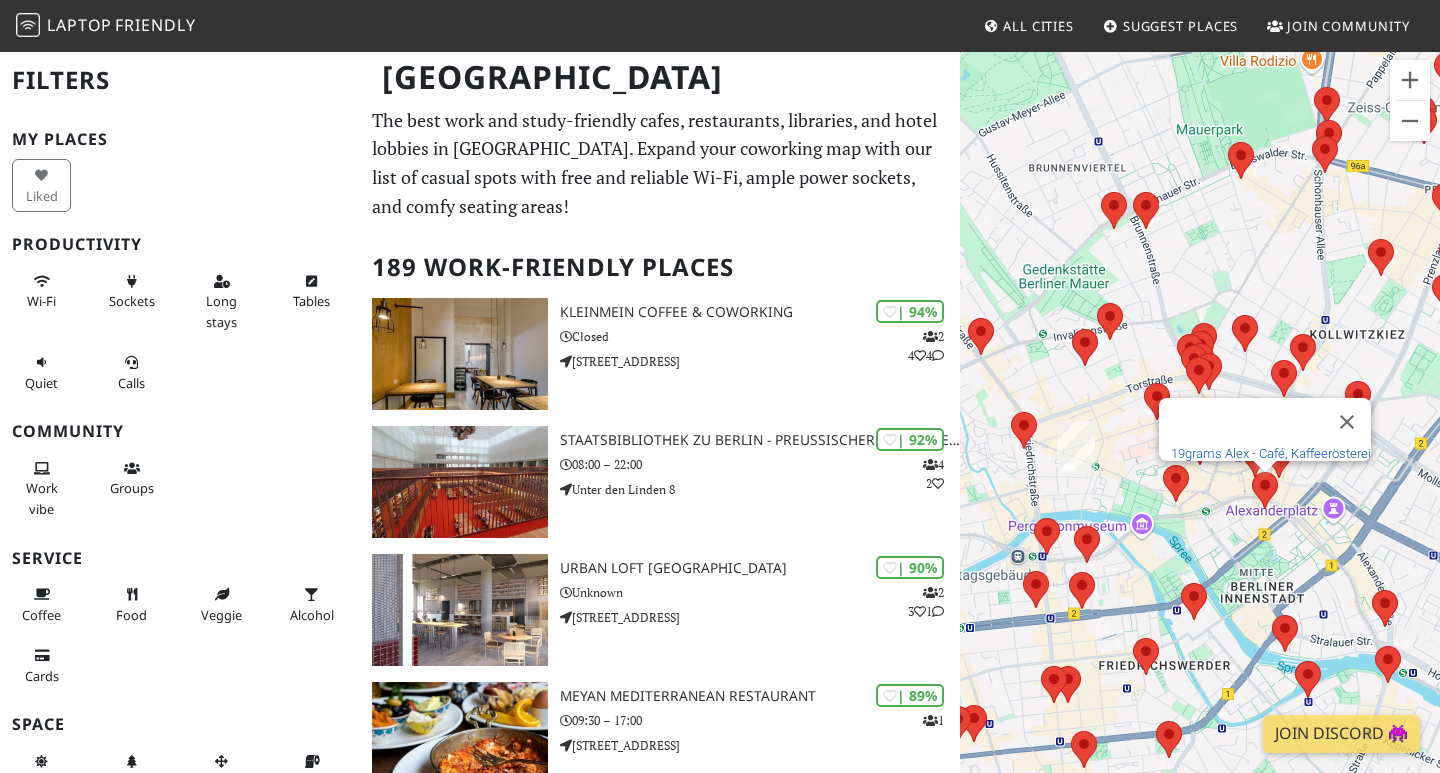 click on "19grams Alex - Café, Kaffeerösterei" at bounding box center [1271, 453] 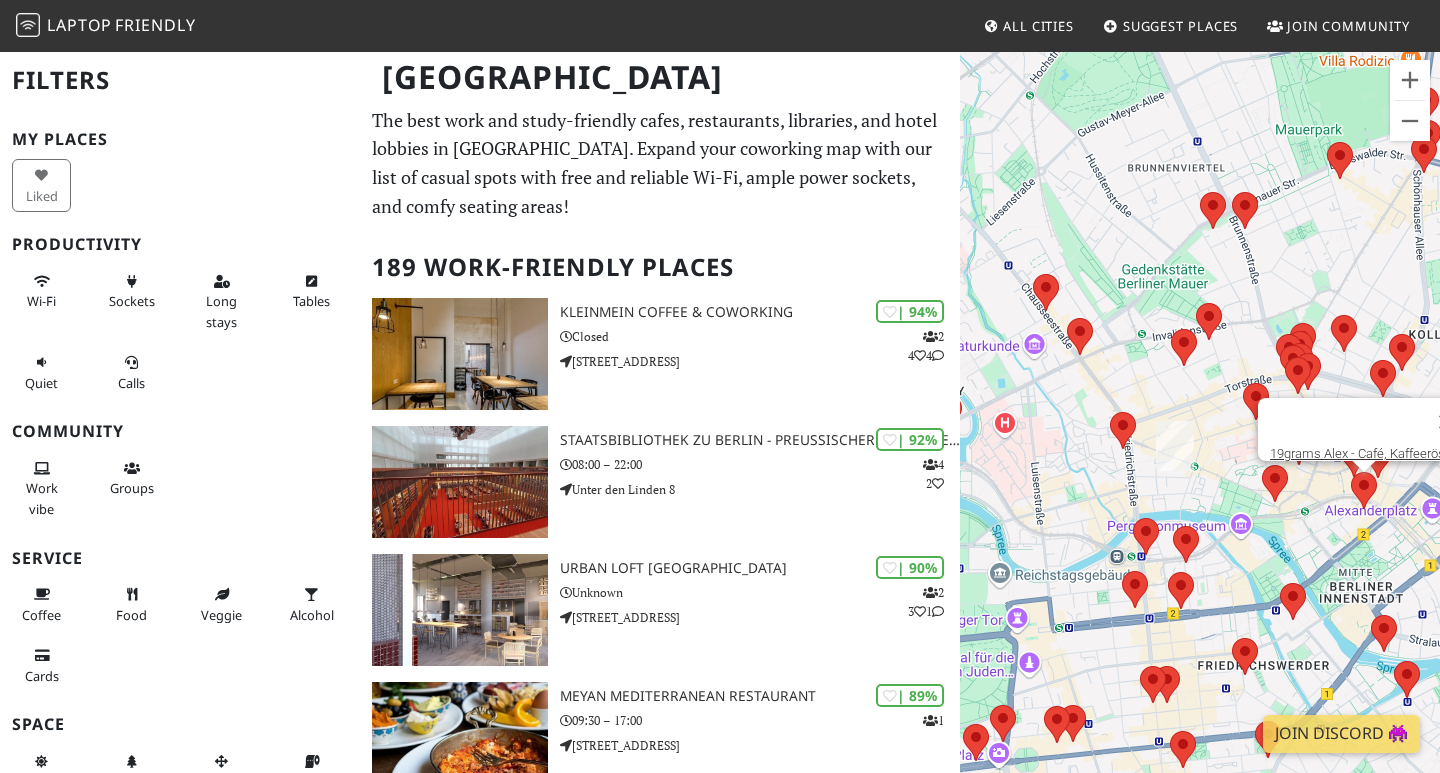 drag, startPoint x: 1300, startPoint y: 482, endPoint x: 1131, endPoint y: 472, distance: 169.2956 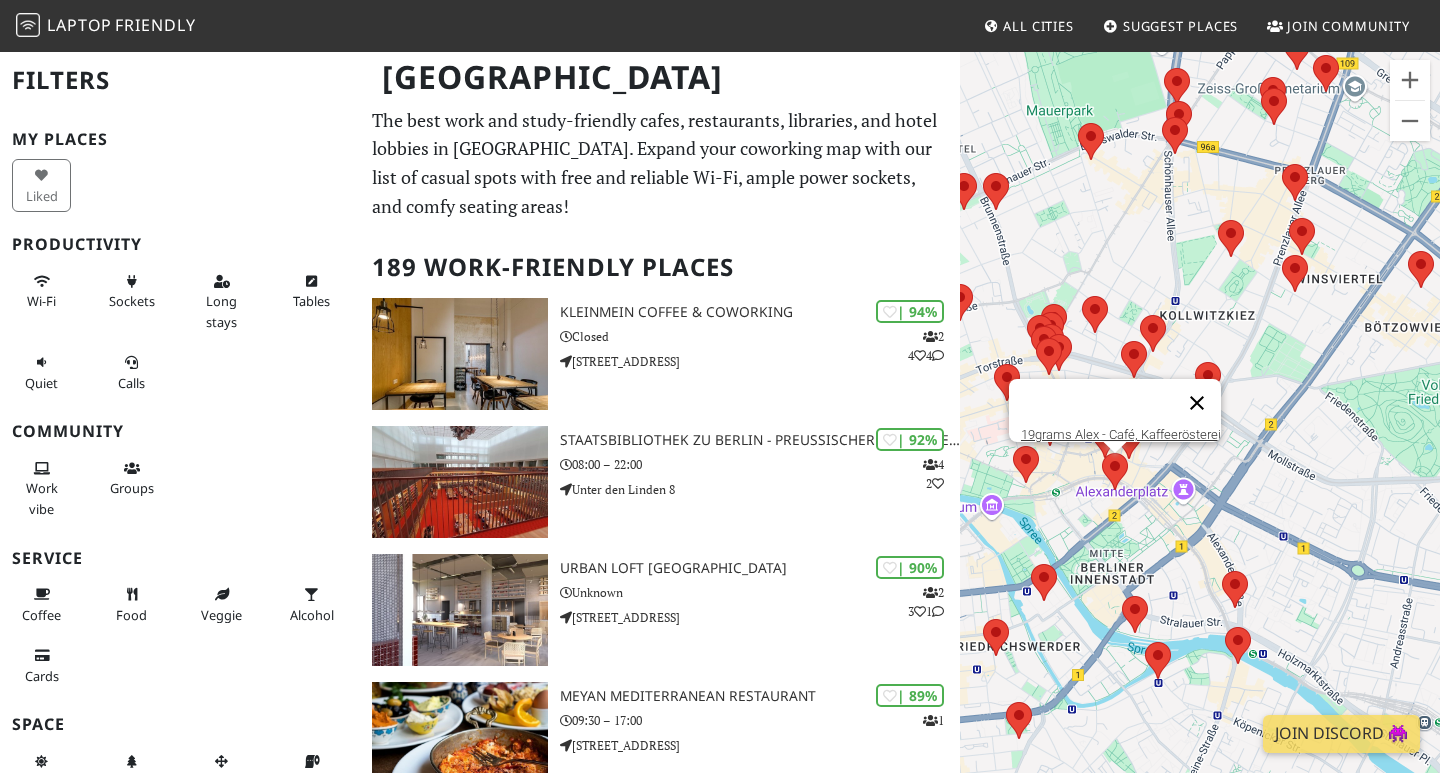 click at bounding box center [1197, 403] 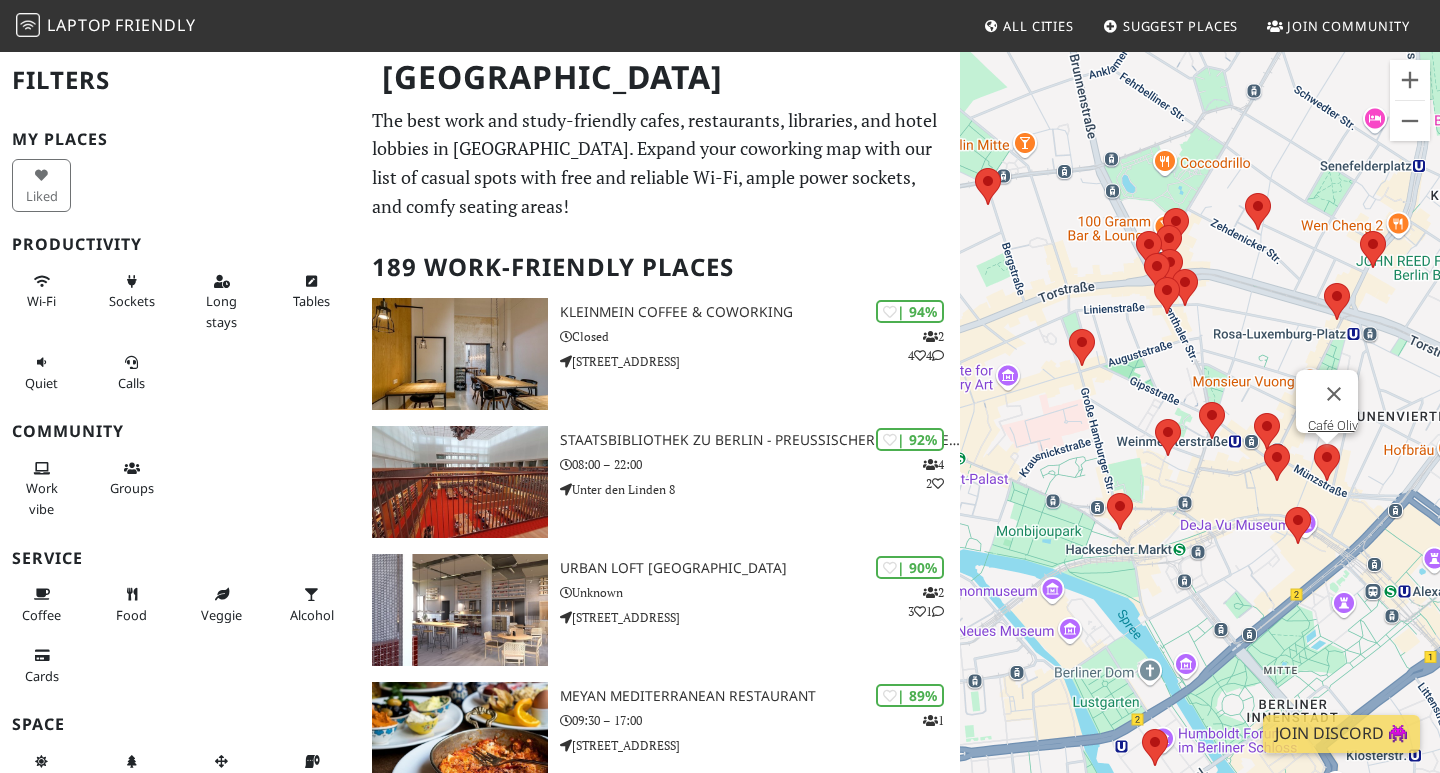 click at bounding box center [1314, 444] 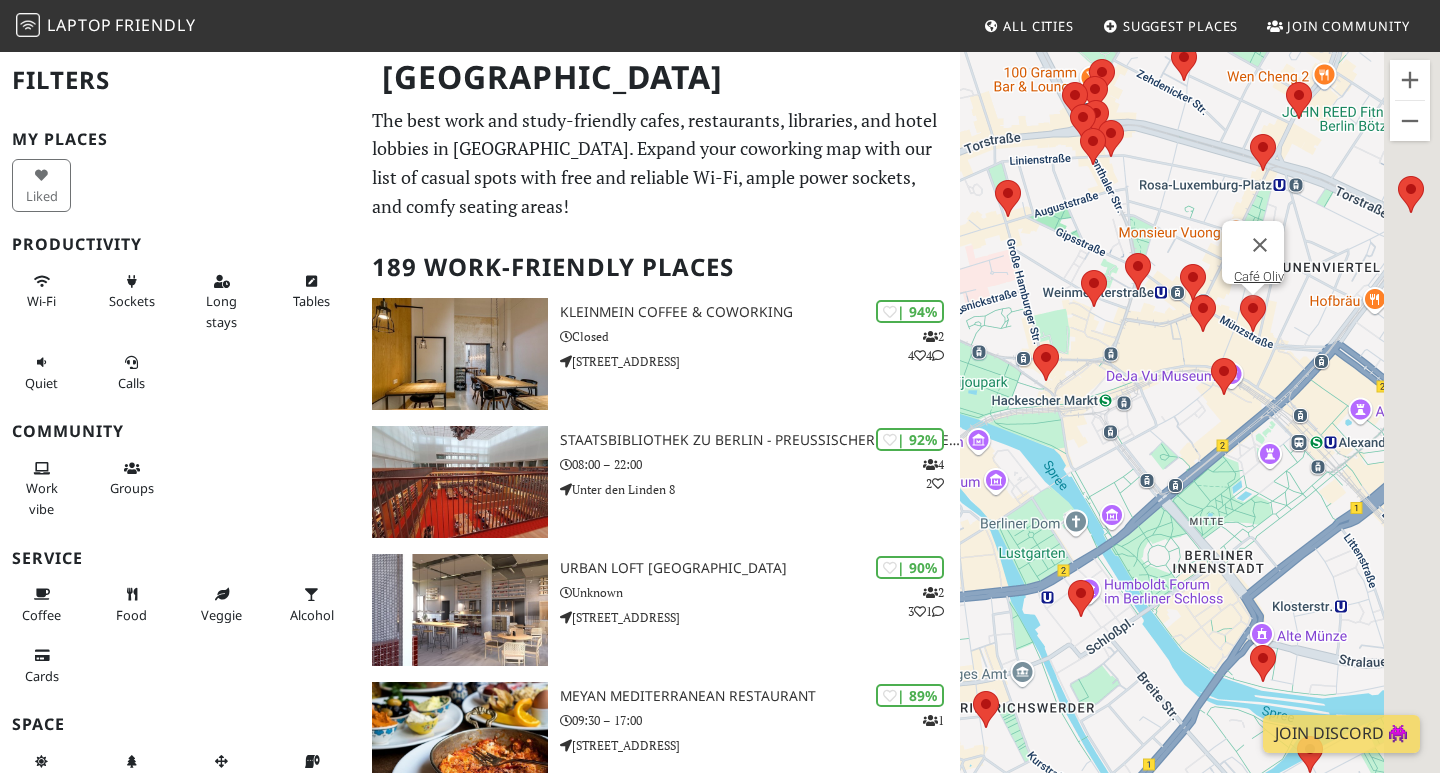 drag, startPoint x: 1212, startPoint y: 516, endPoint x: 1140, endPoint y: 363, distance: 169.09465 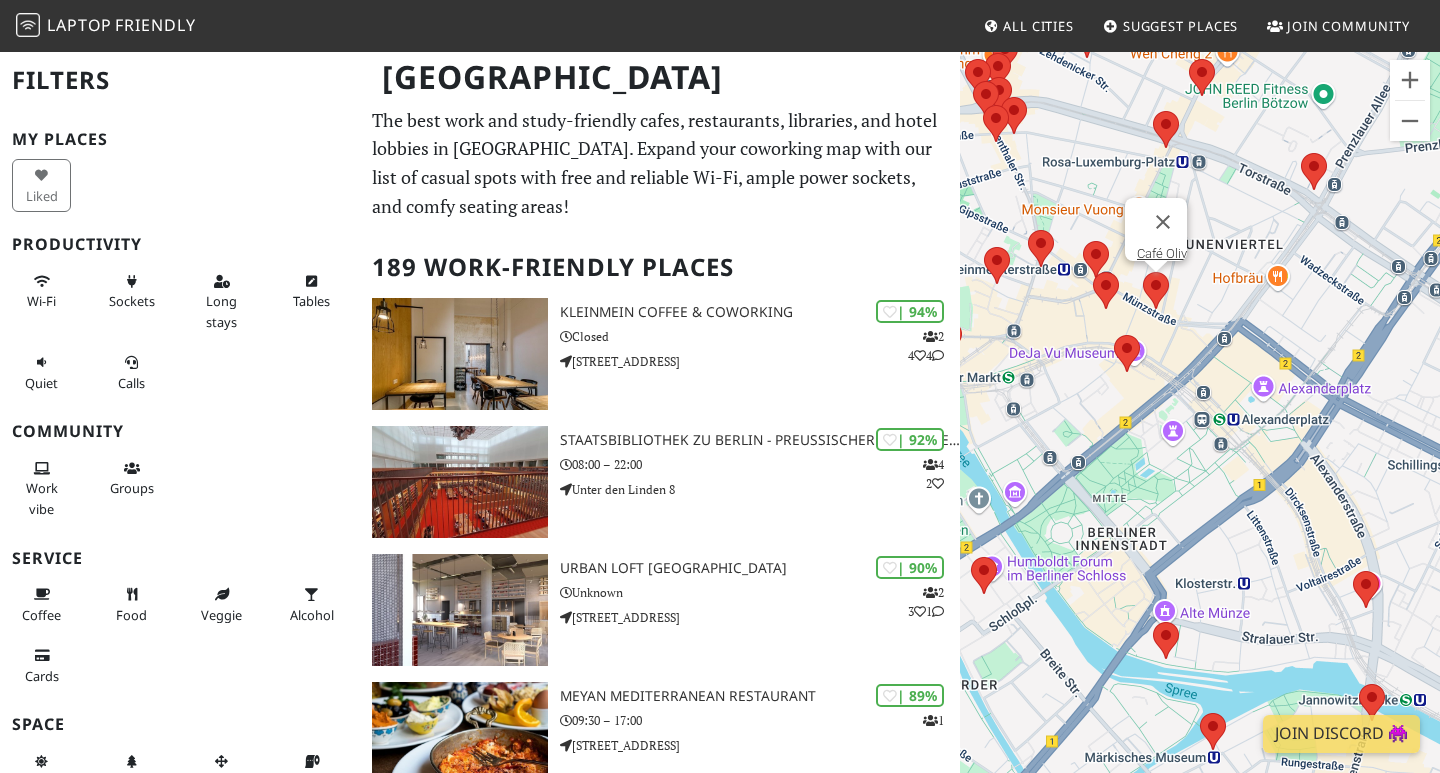 drag, startPoint x: 1236, startPoint y: 422, endPoint x: 1101, endPoint y: 382, distance: 140.80128 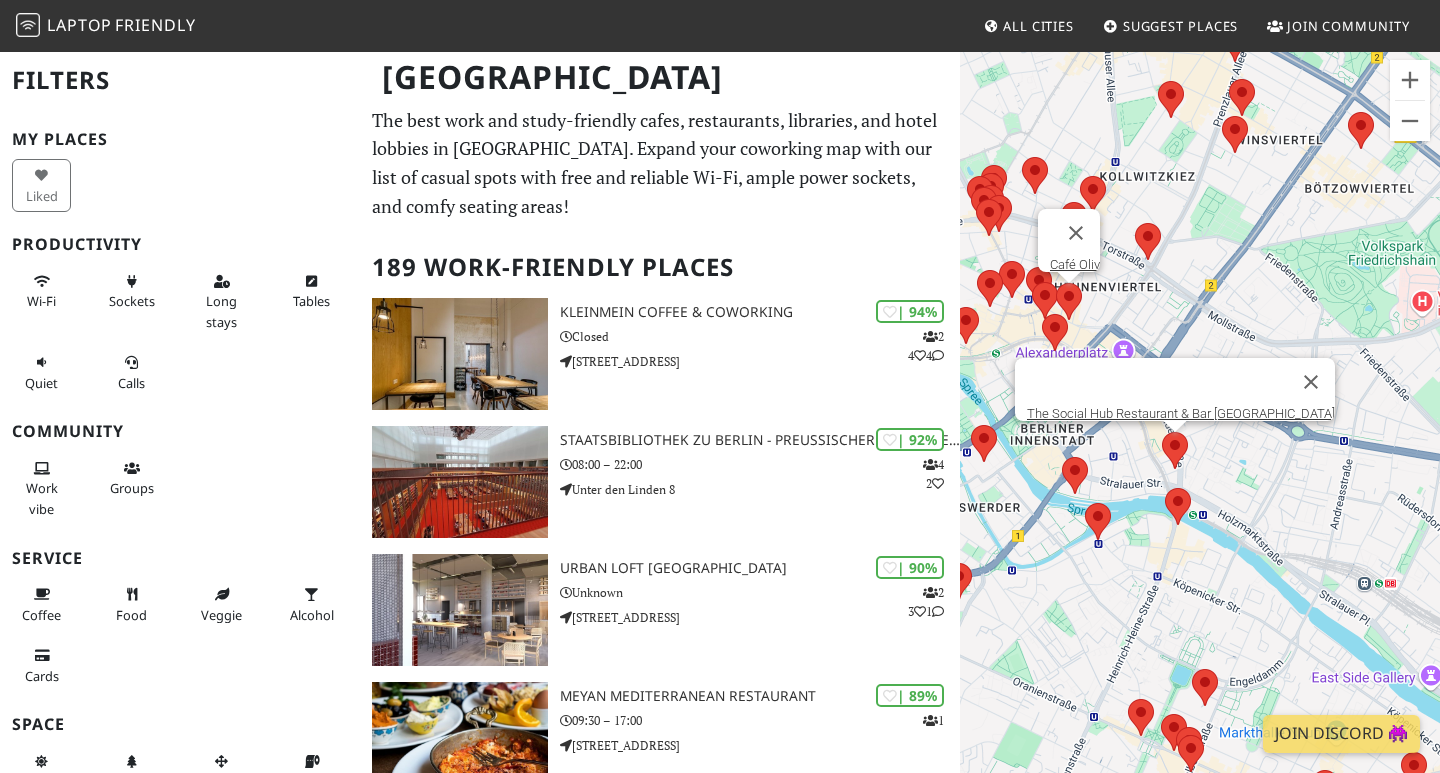 click at bounding box center (1162, 432) 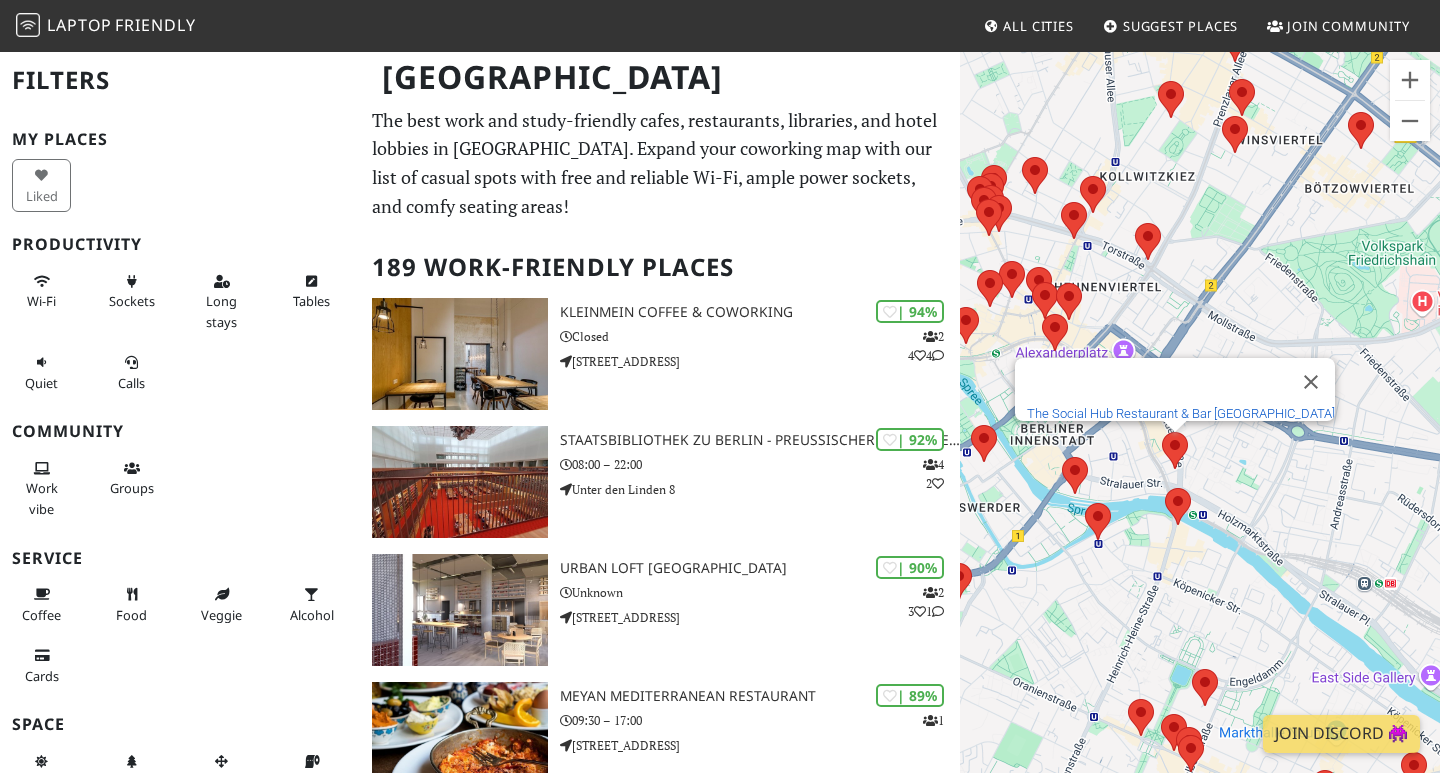 click on "The Social Hub Restaurant & Bar Berlin" at bounding box center [1181, 413] 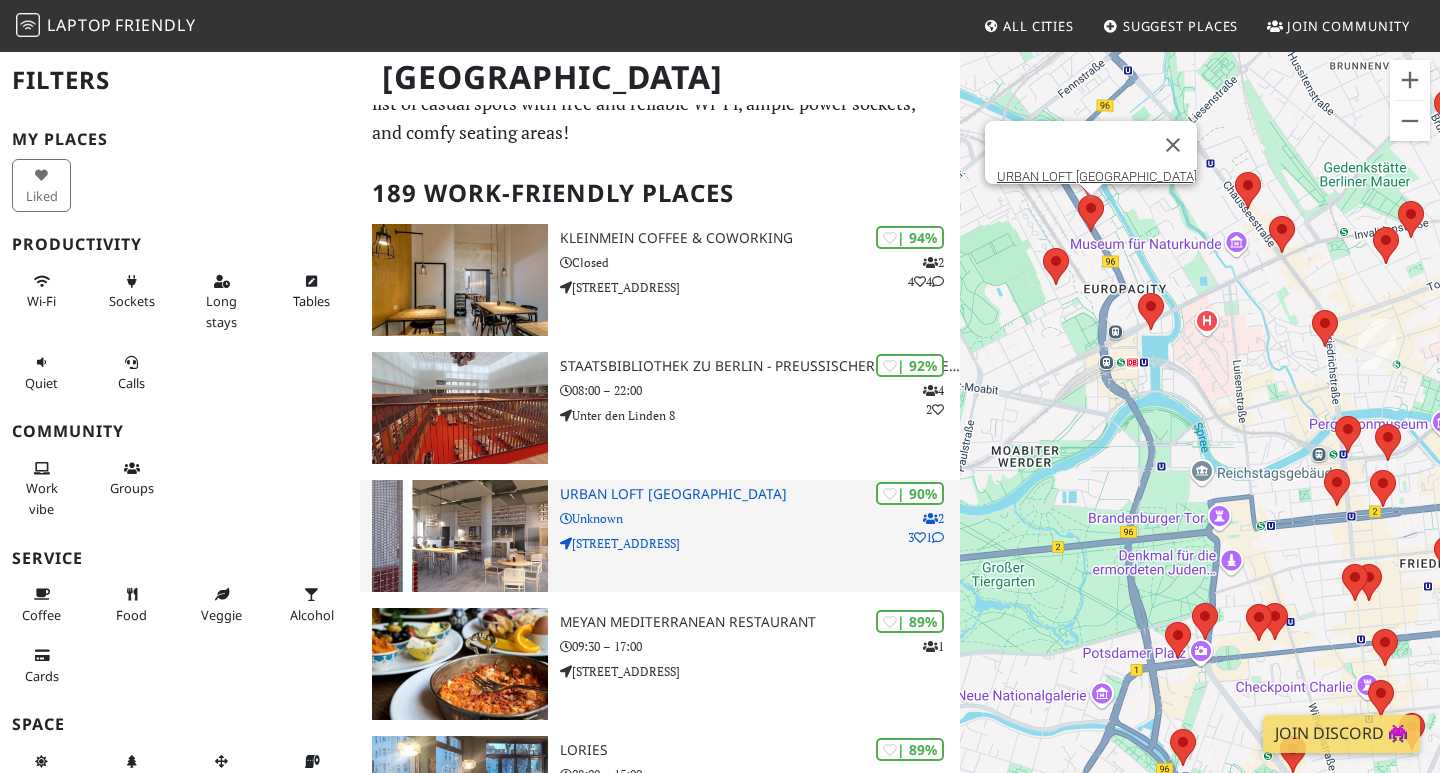 scroll, scrollTop: 76, scrollLeft: 0, axis: vertical 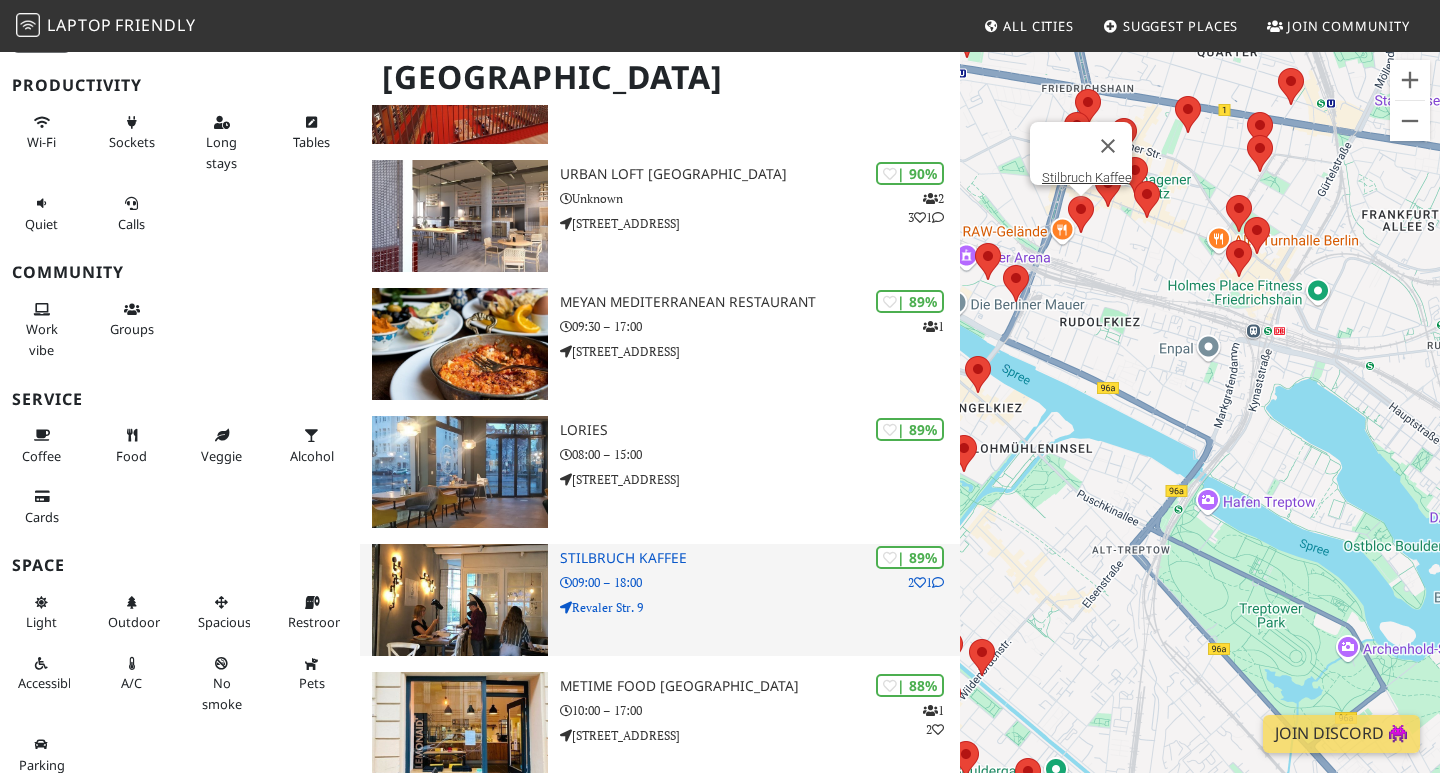 click on "09:00 – 18:00" at bounding box center [760, 582] 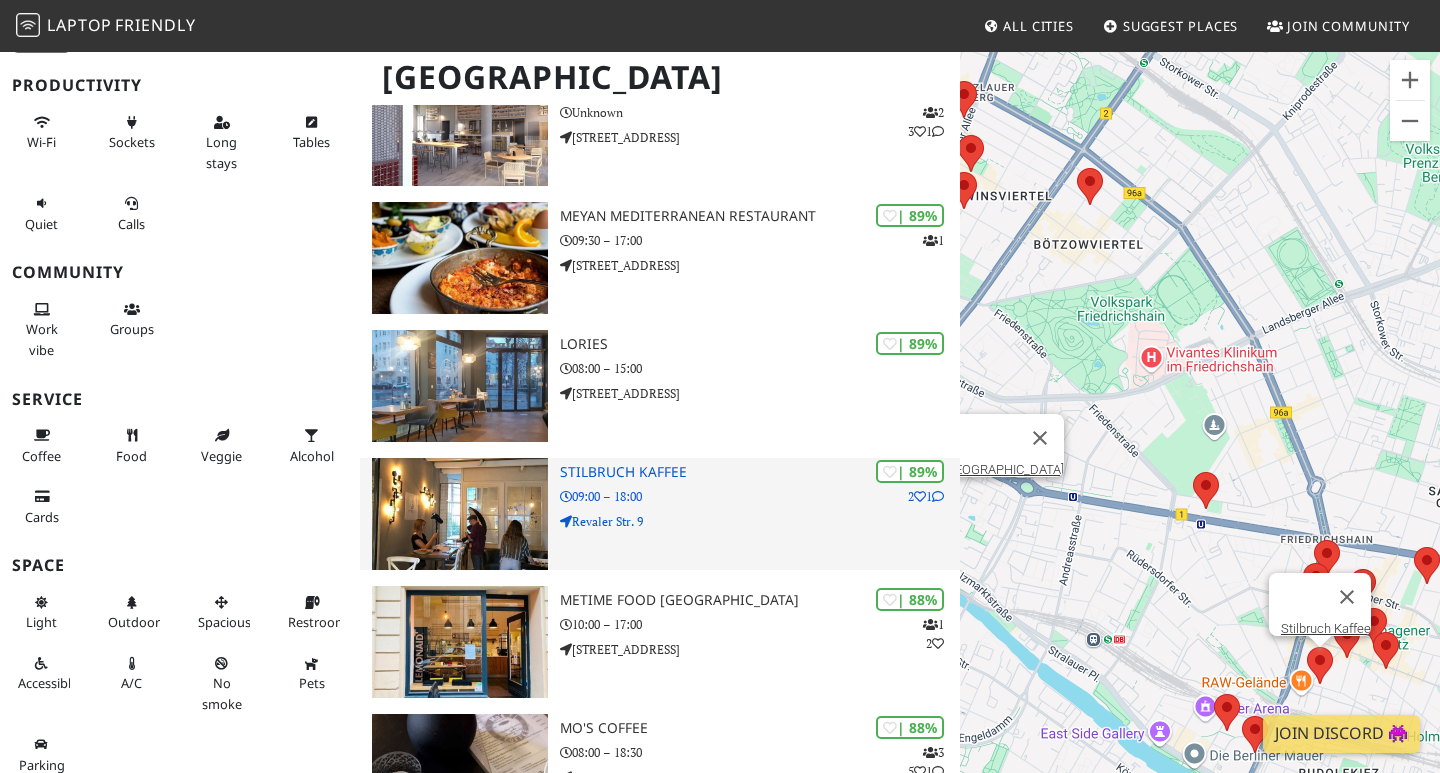 scroll, scrollTop: 489, scrollLeft: 0, axis: vertical 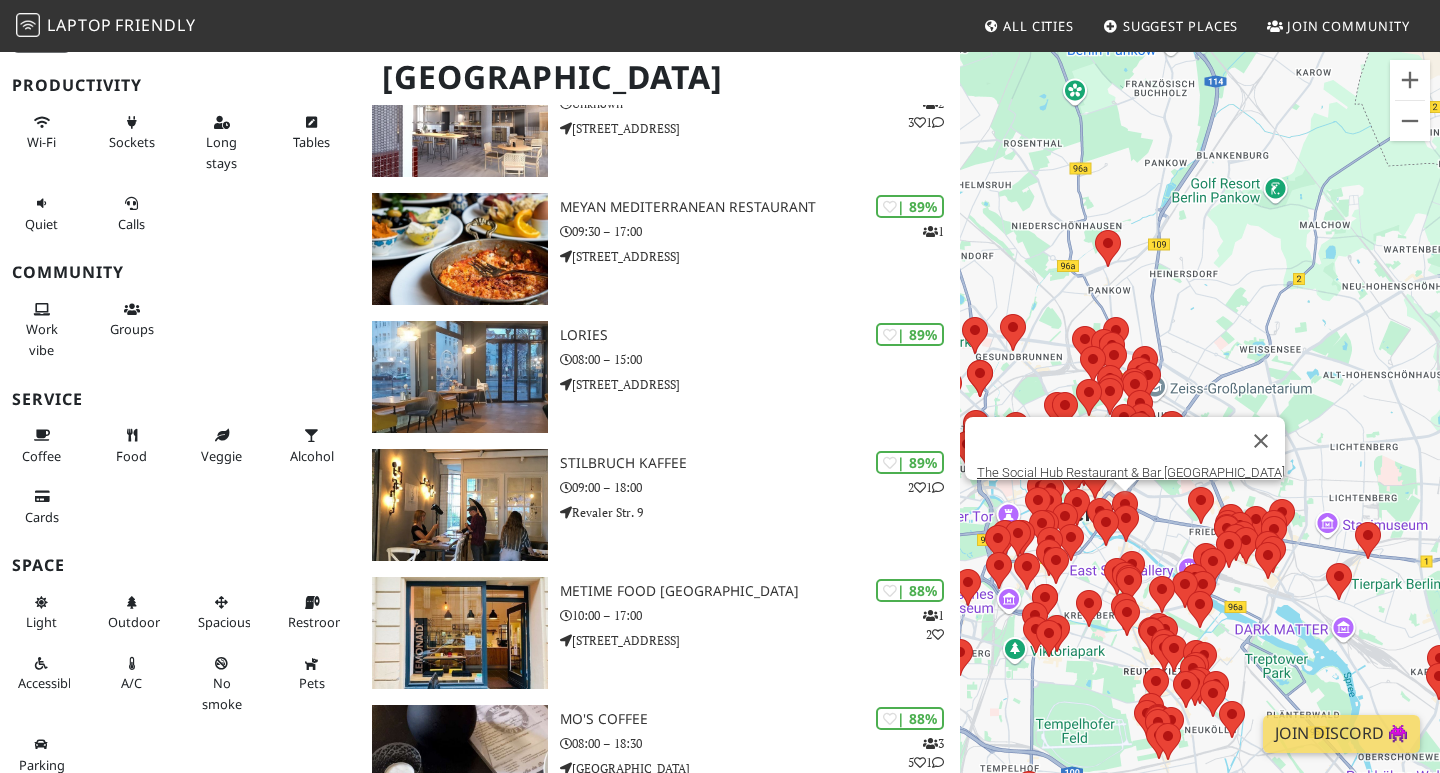 drag, startPoint x: 1097, startPoint y: 626, endPoint x: 1199, endPoint y: 531, distance: 139.38795 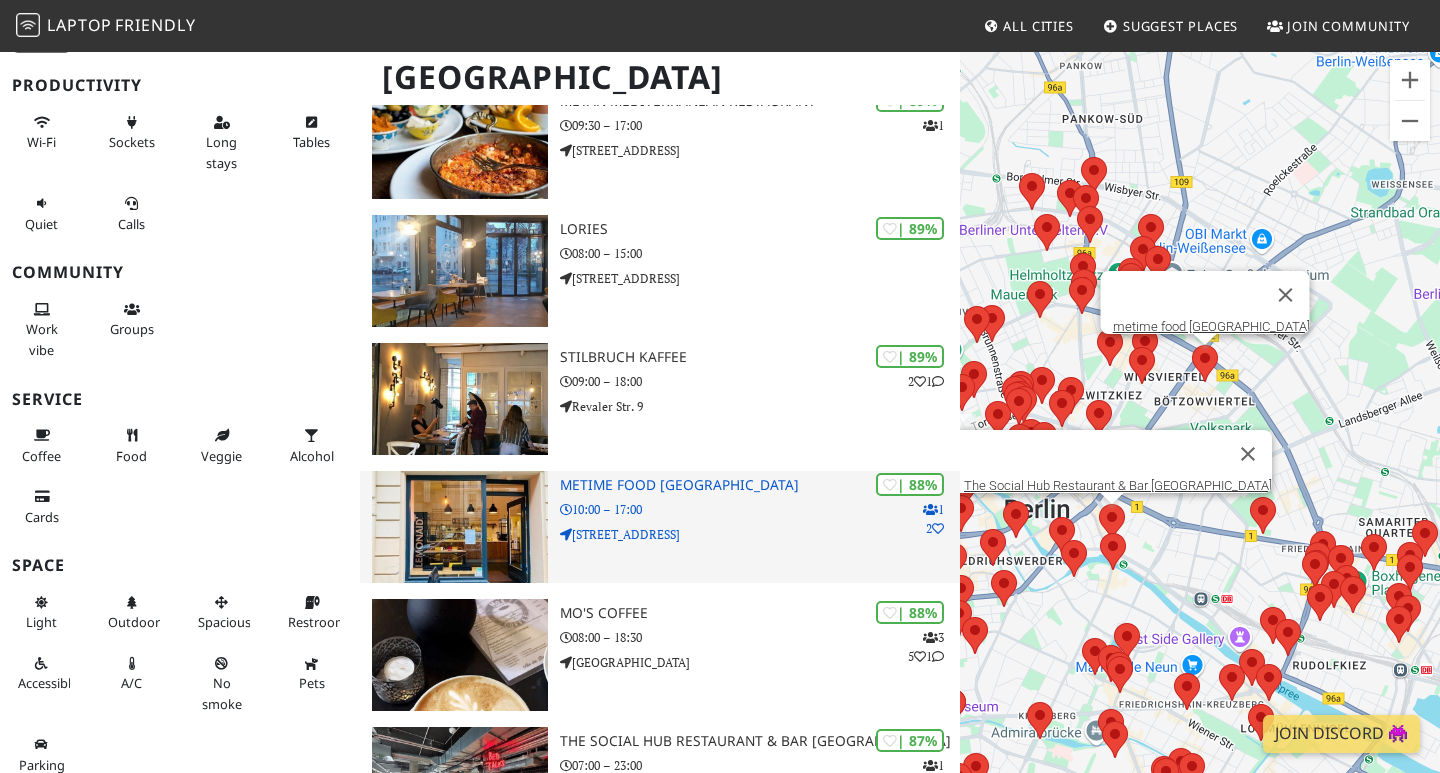 scroll, scrollTop: 672, scrollLeft: 0, axis: vertical 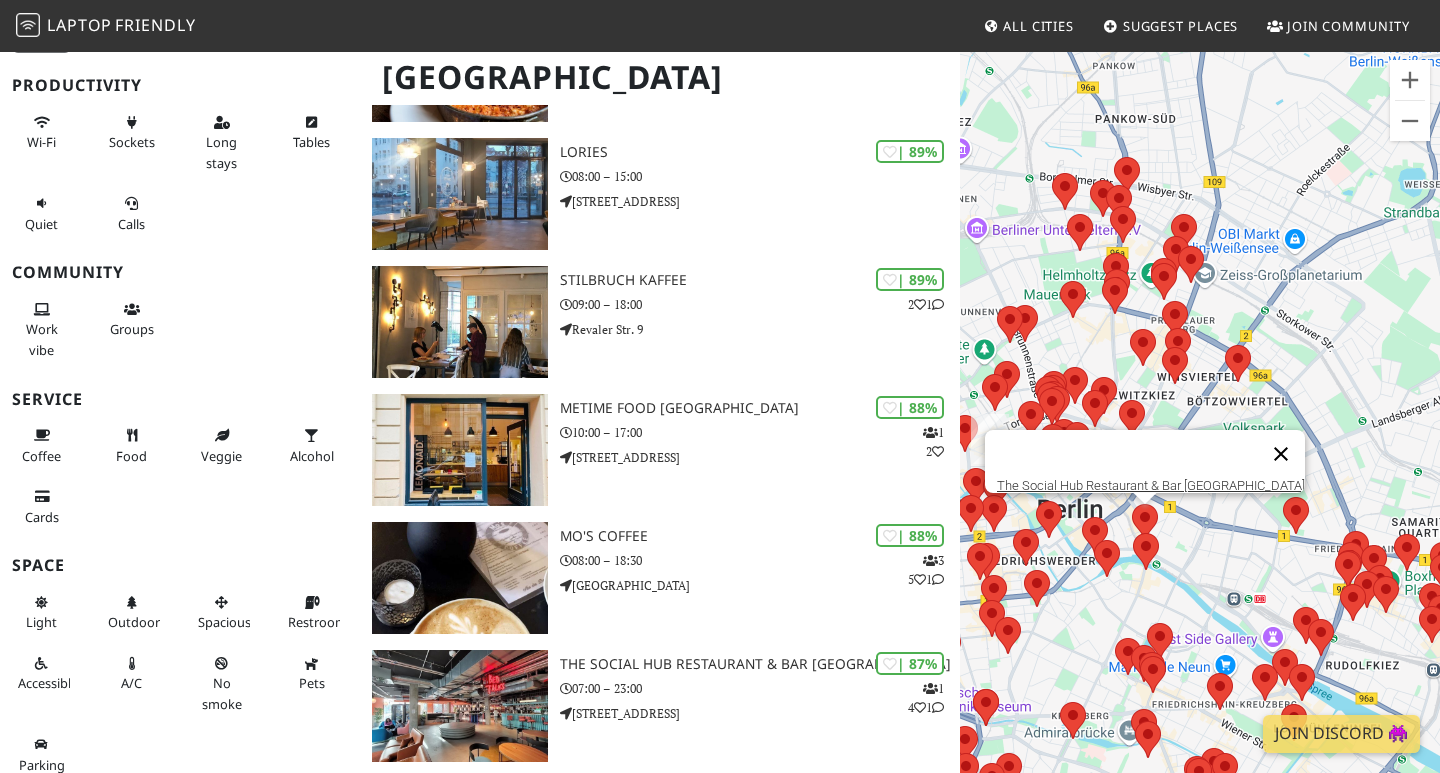 click at bounding box center [1281, 454] 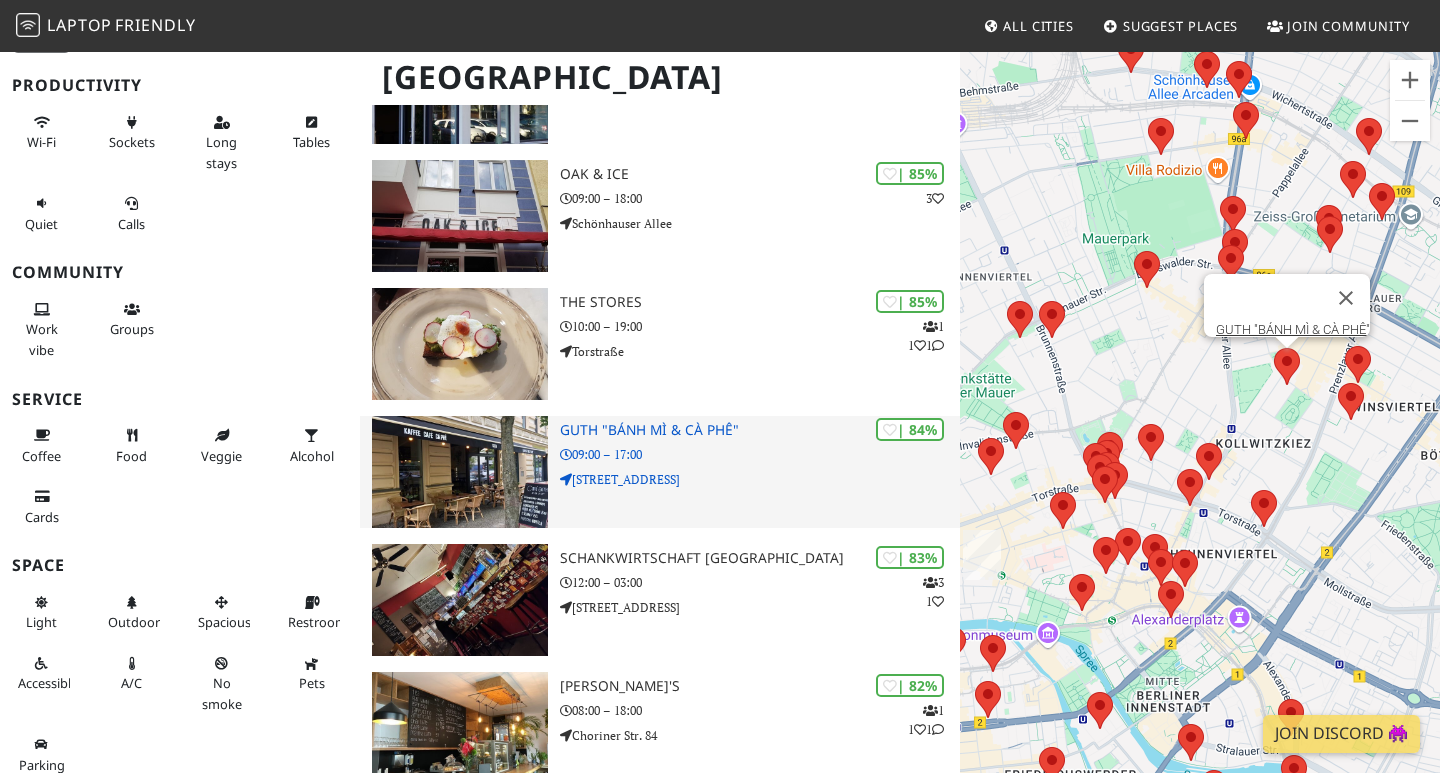 scroll, scrollTop: 2195, scrollLeft: 0, axis: vertical 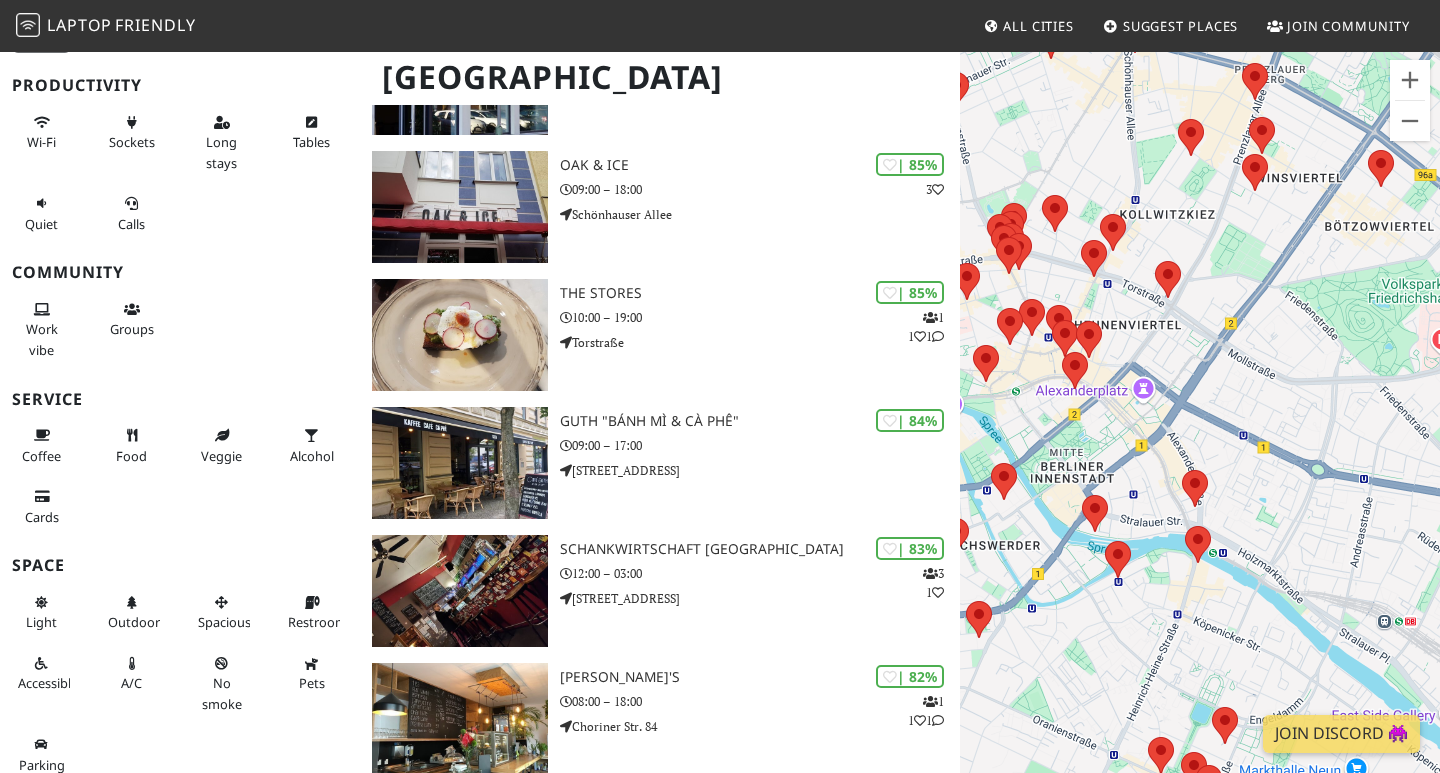 click on "To navigate, press the arrow keys." at bounding box center (1200, 436) 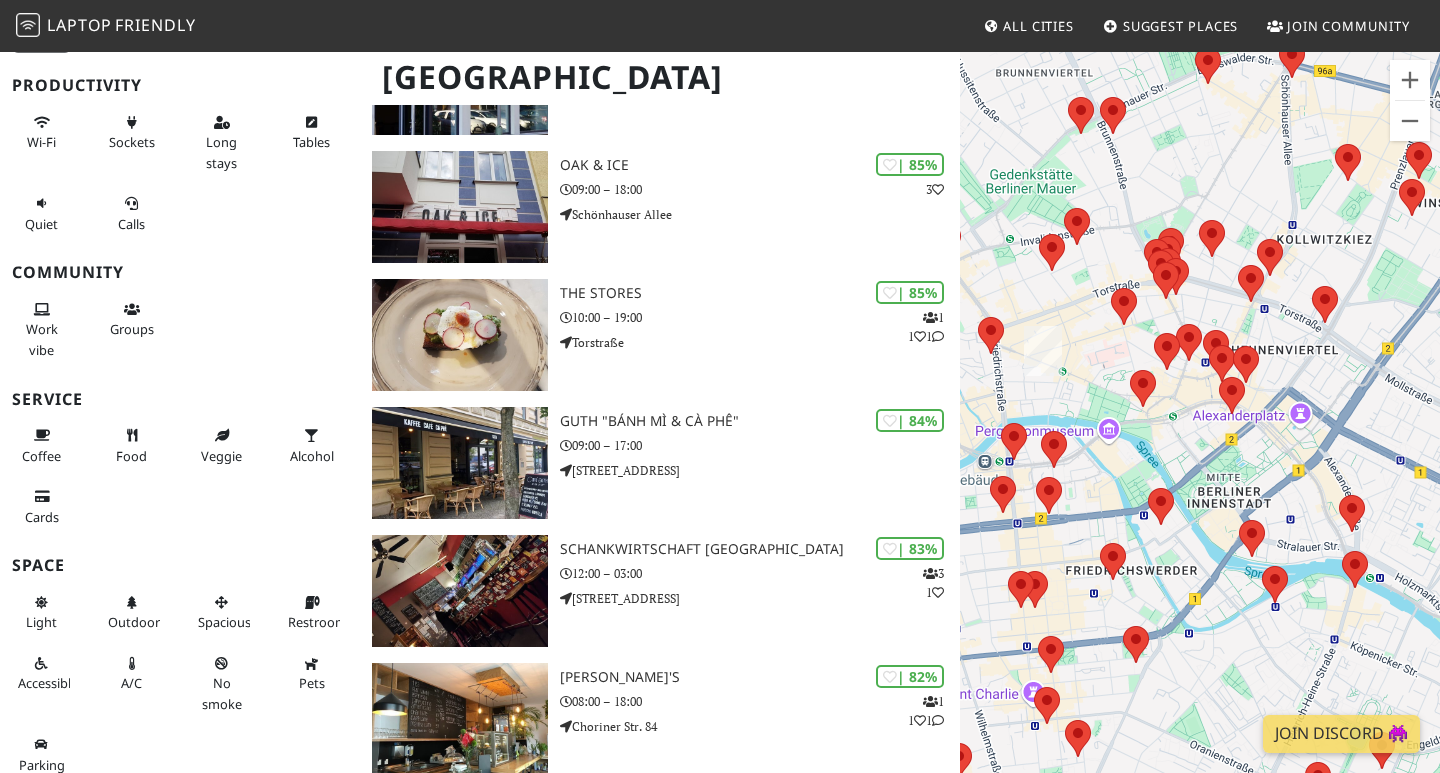 drag, startPoint x: 1233, startPoint y: 563, endPoint x: 1392, endPoint y: 599, distance: 163.02454 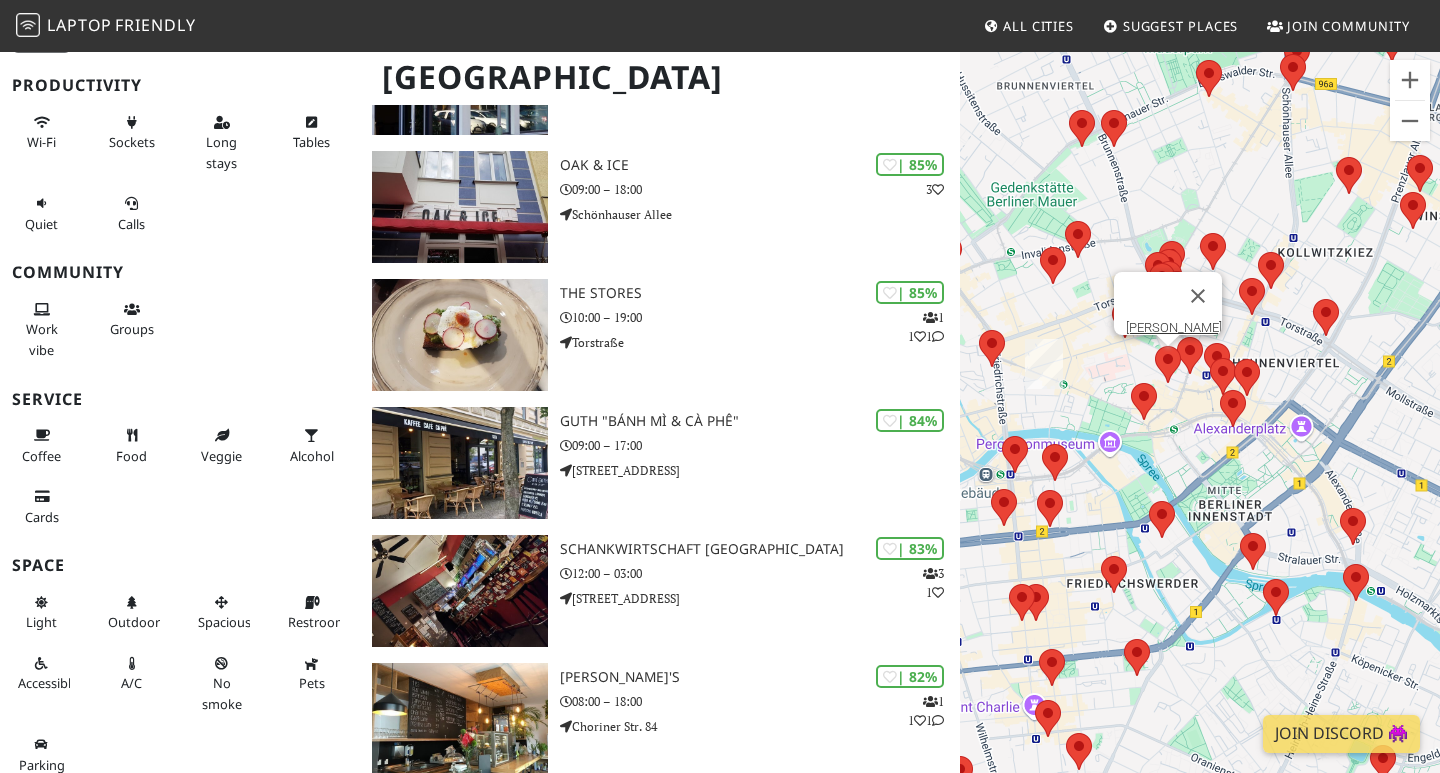 click at bounding box center (1155, 346) 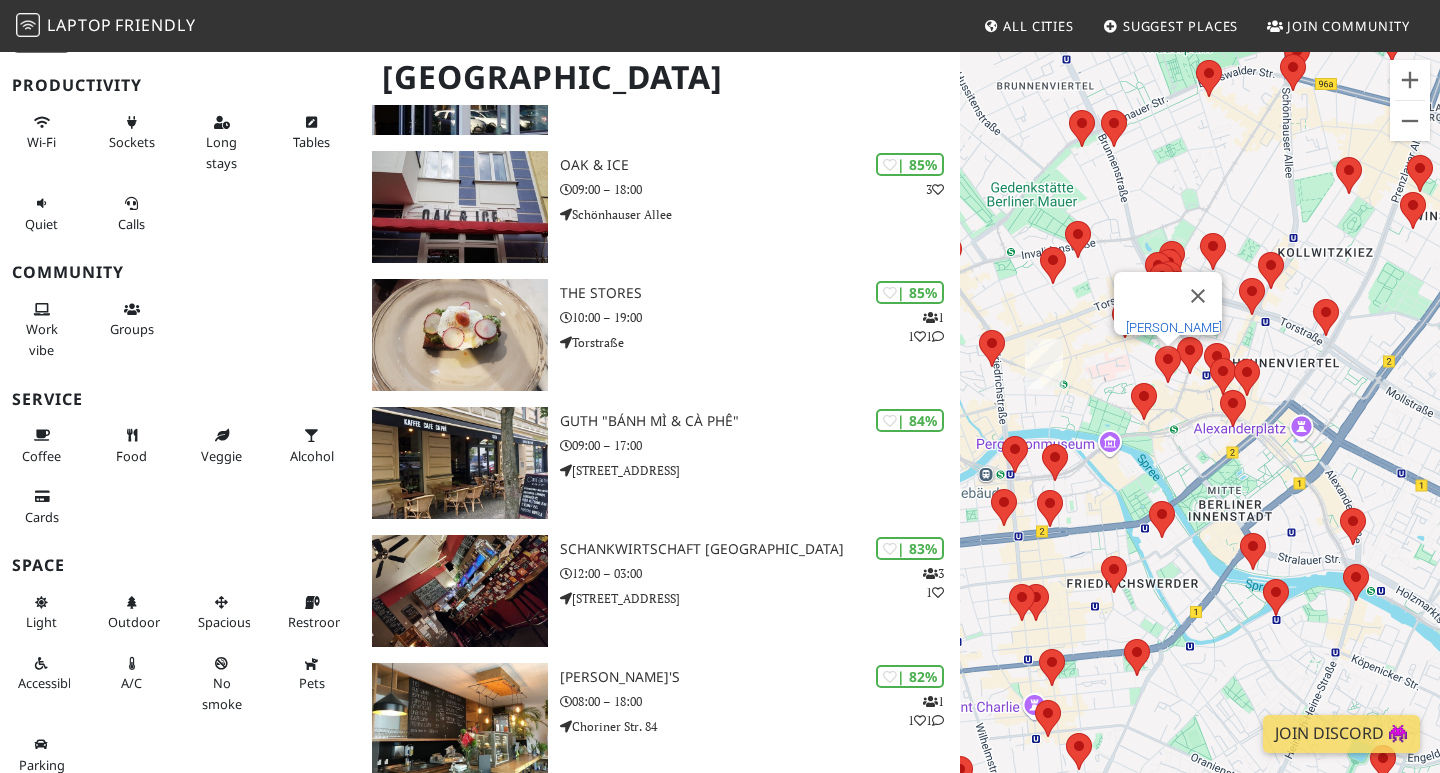 click on "BEN RAHIM" at bounding box center (1174, 327) 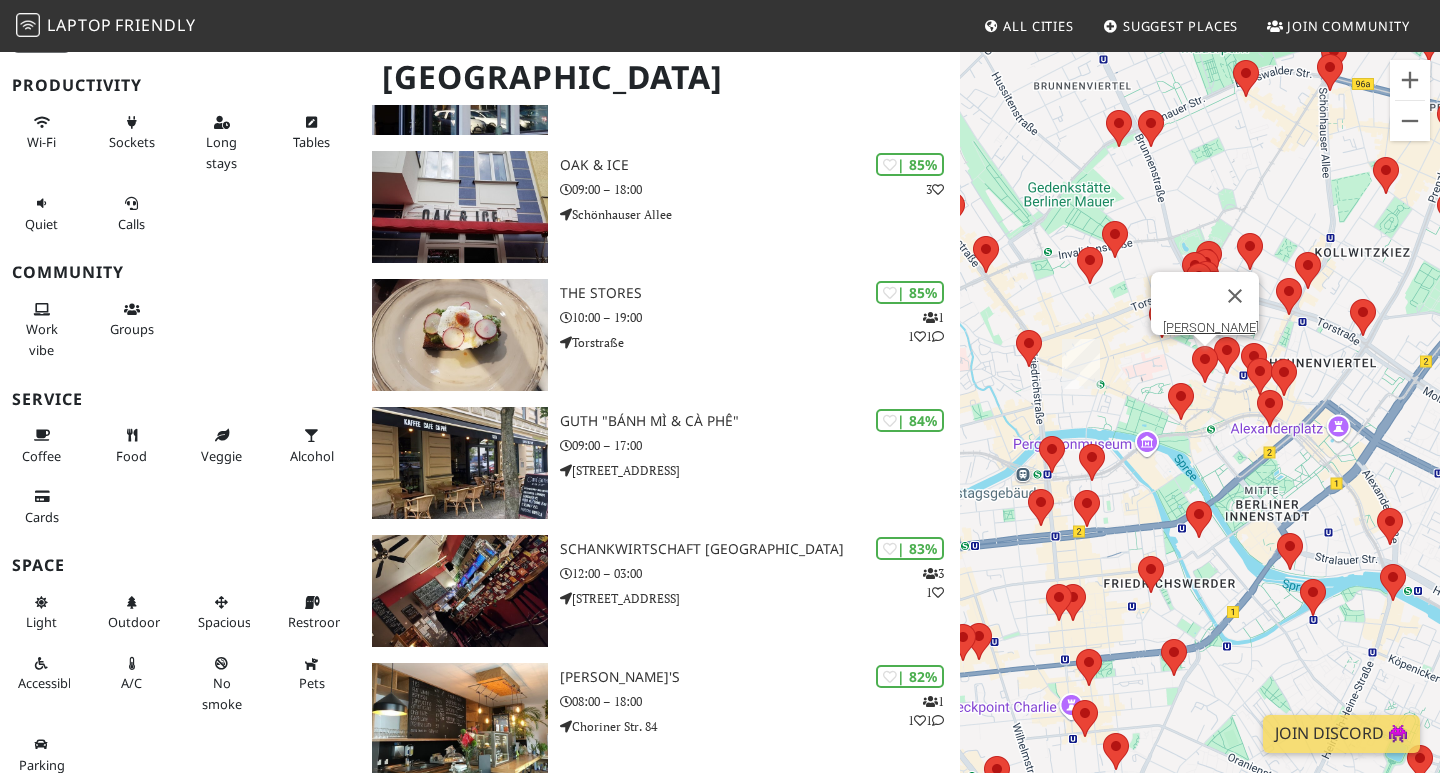 drag, startPoint x: 1241, startPoint y: 453, endPoint x: 1437, endPoint y: 415, distance: 199.64969 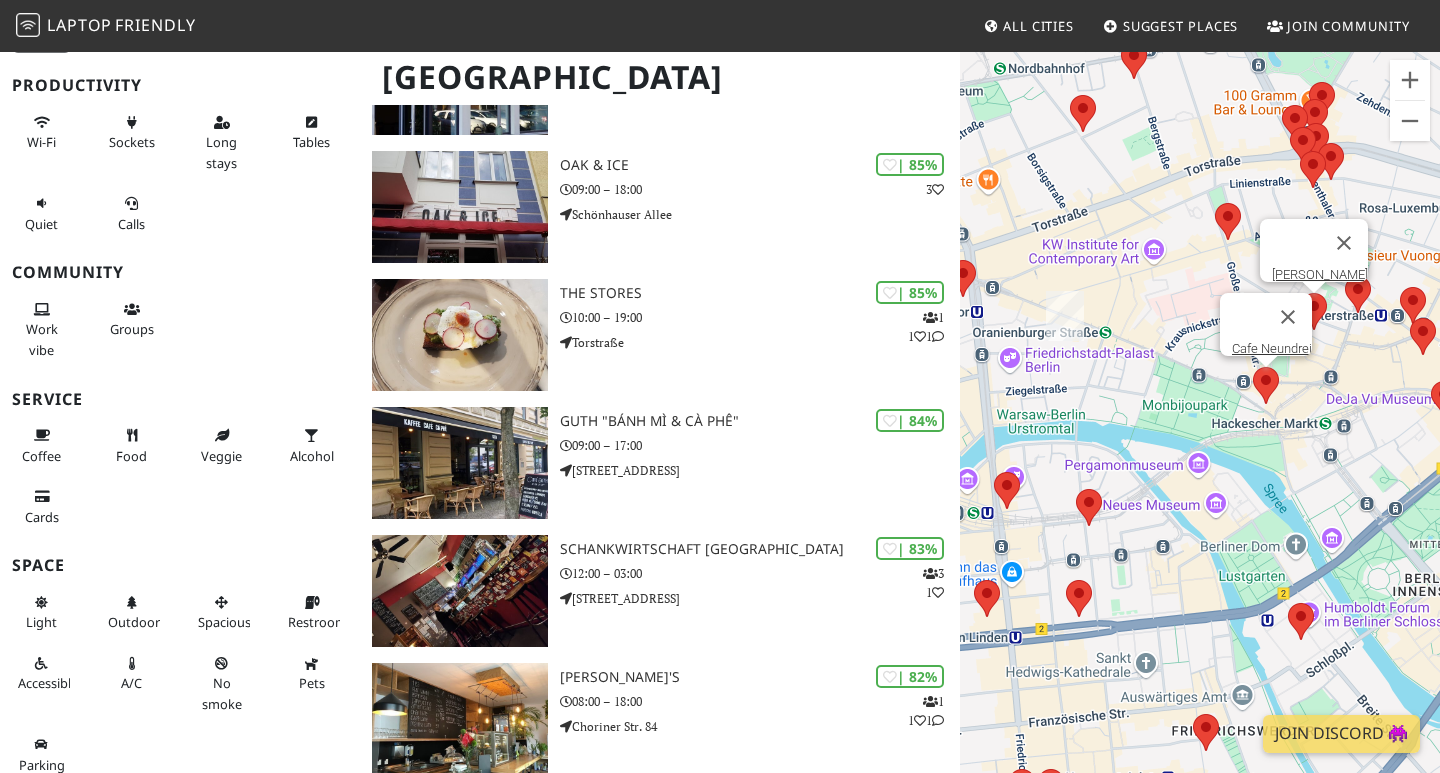 drag, startPoint x: 1180, startPoint y: 418, endPoint x: 1264, endPoint y: 388, distance: 89.19641 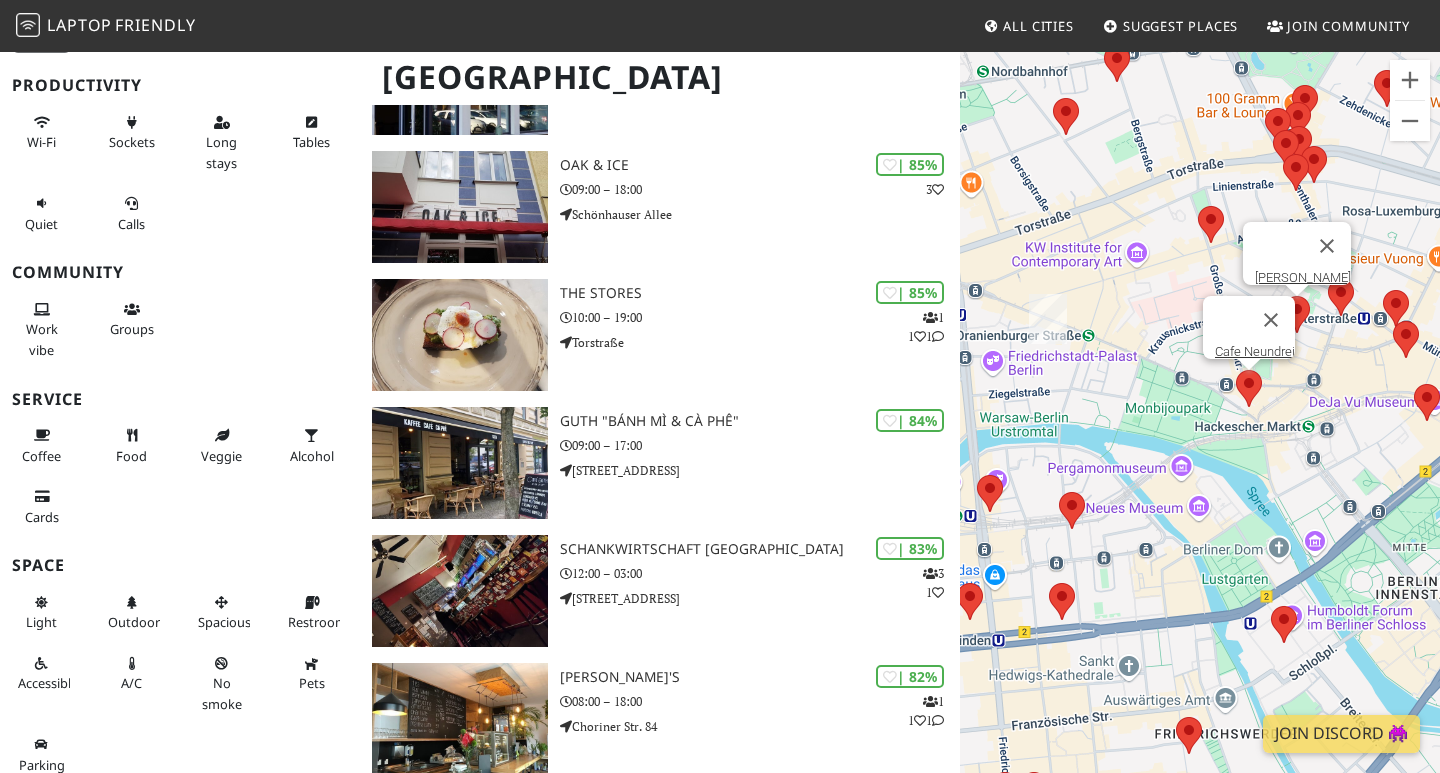 click at bounding box center (1236, 370) 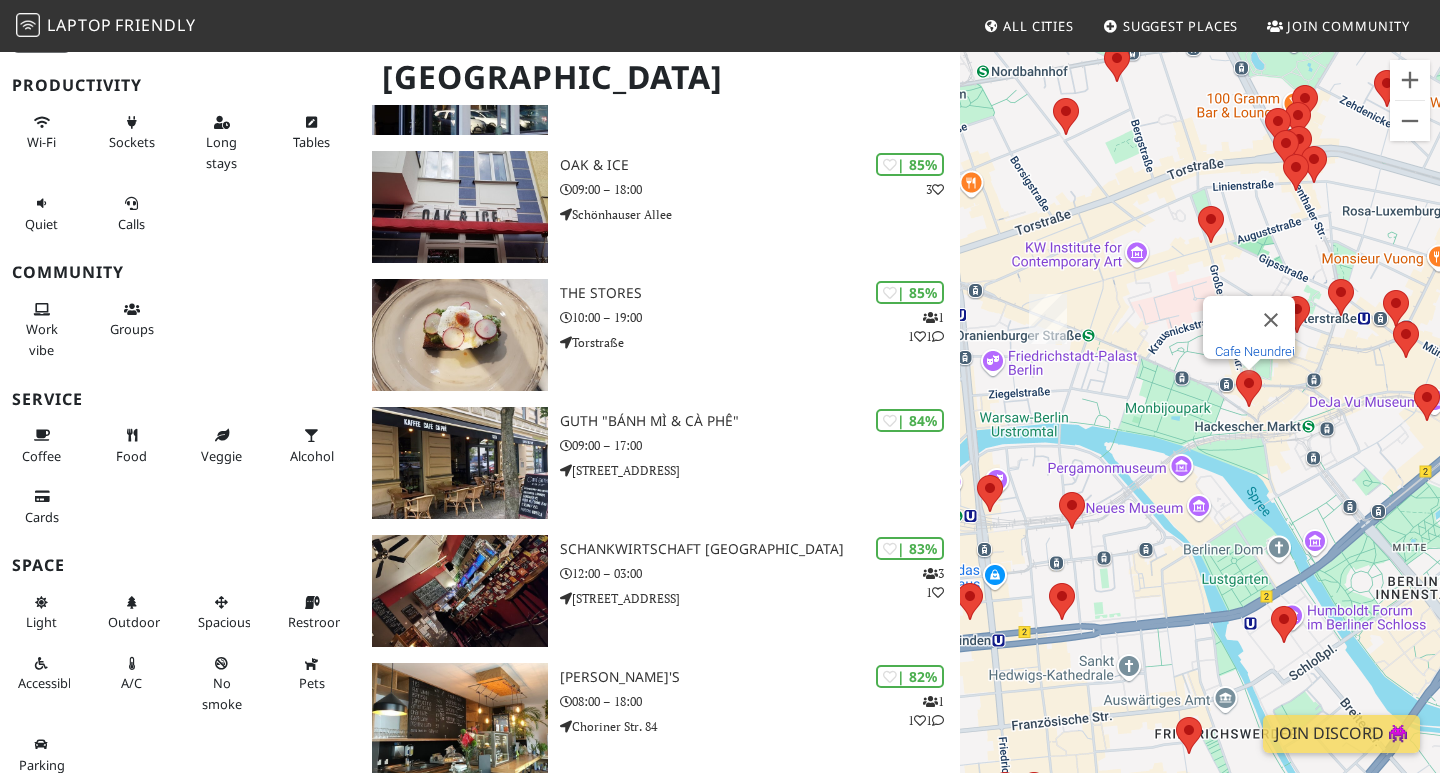 click on "Cafe Neundrei" at bounding box center [1255, 351] 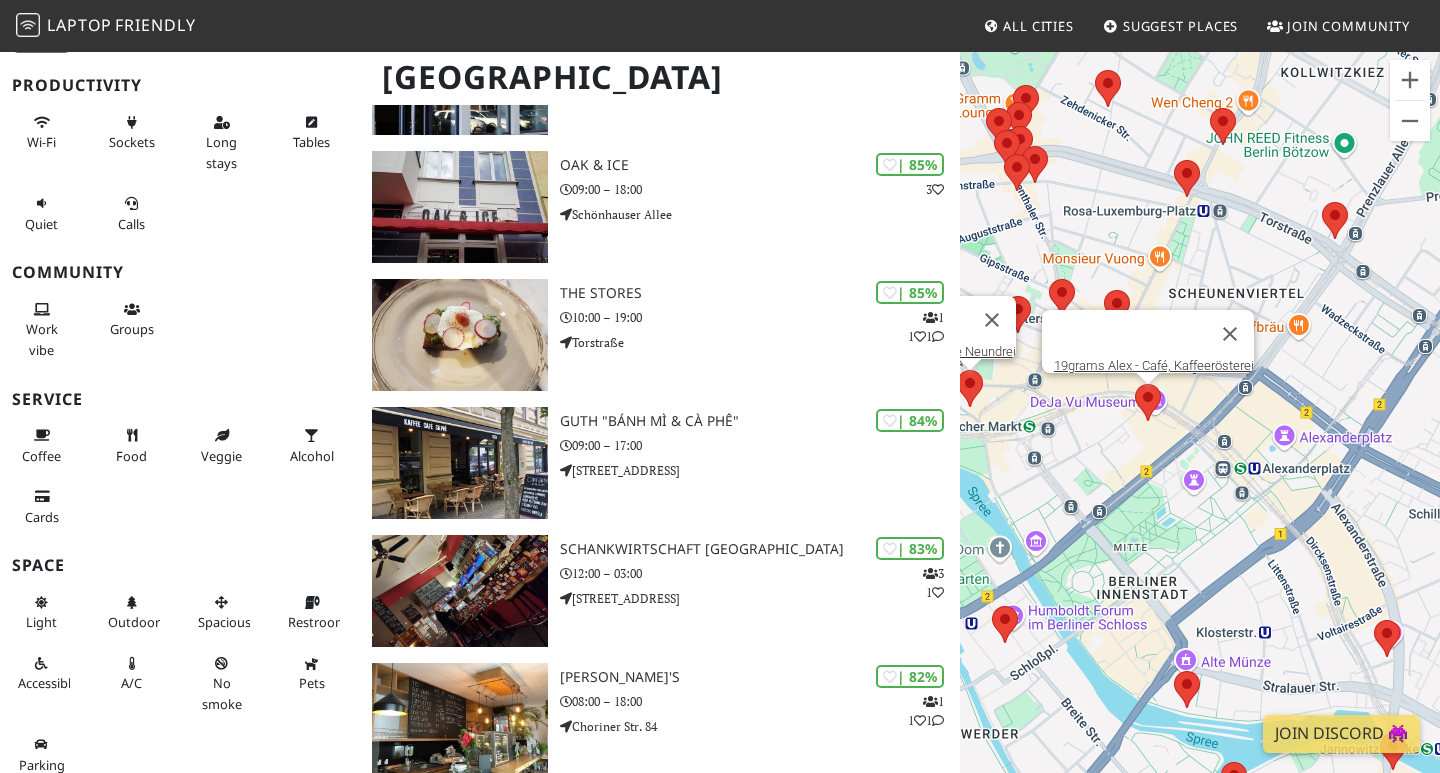 click at bounding box center [1135, 384] 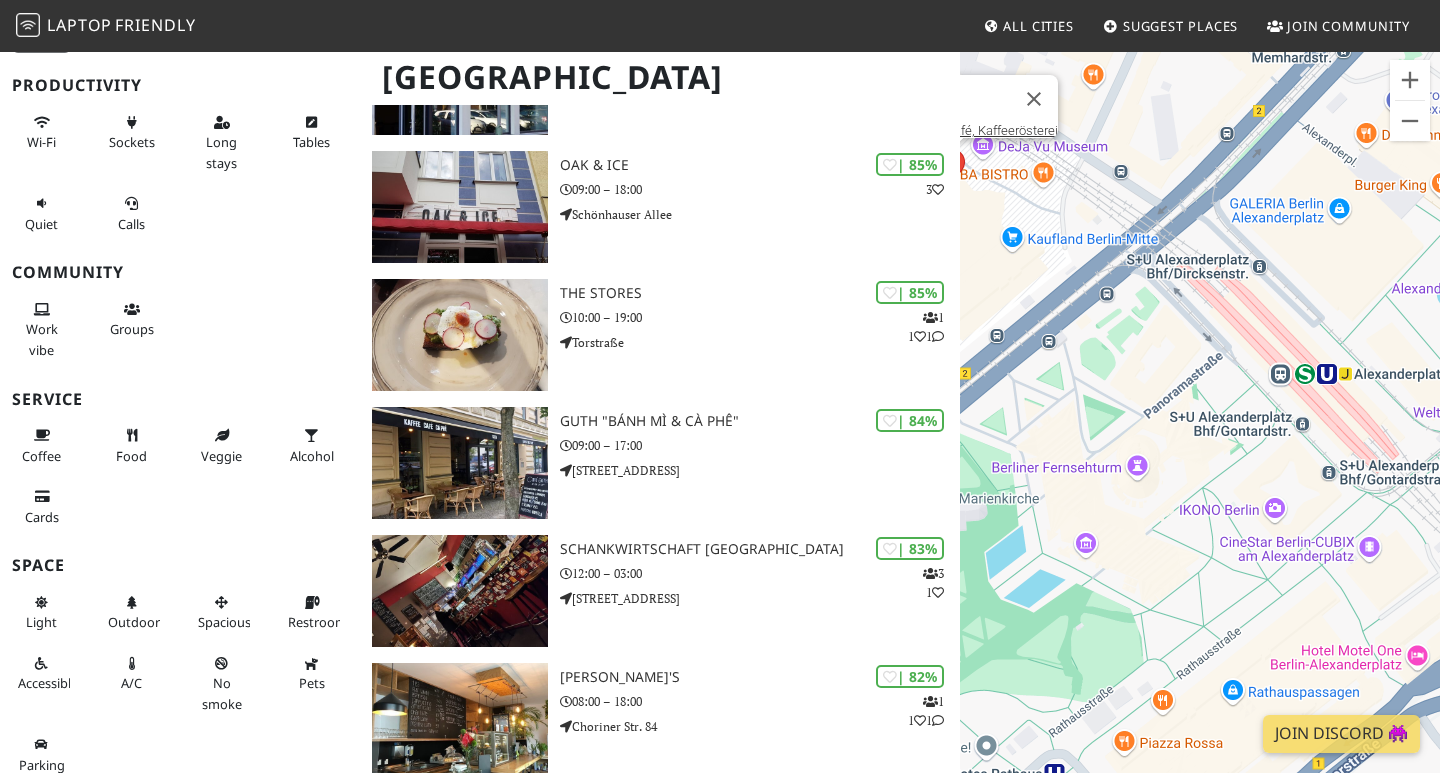 drag, startPoint x: 1243, startPoint y: 529, endPoint x: 1031, endPoint y: 301, distance: 311.3326 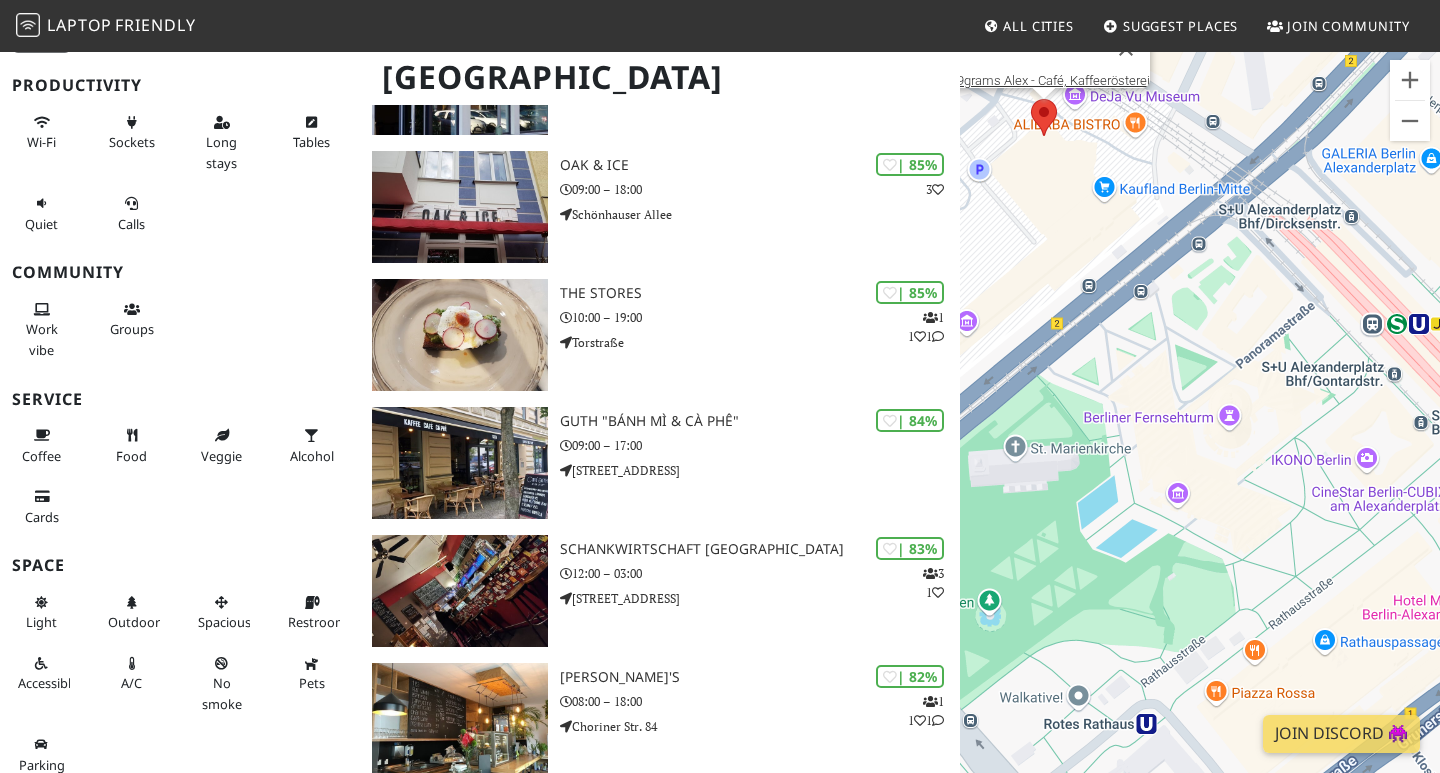 drag, startPoint x: 1233, startPoint y: 478, endPoint x: 1417, endPoint y: 531, distance: 191.48106 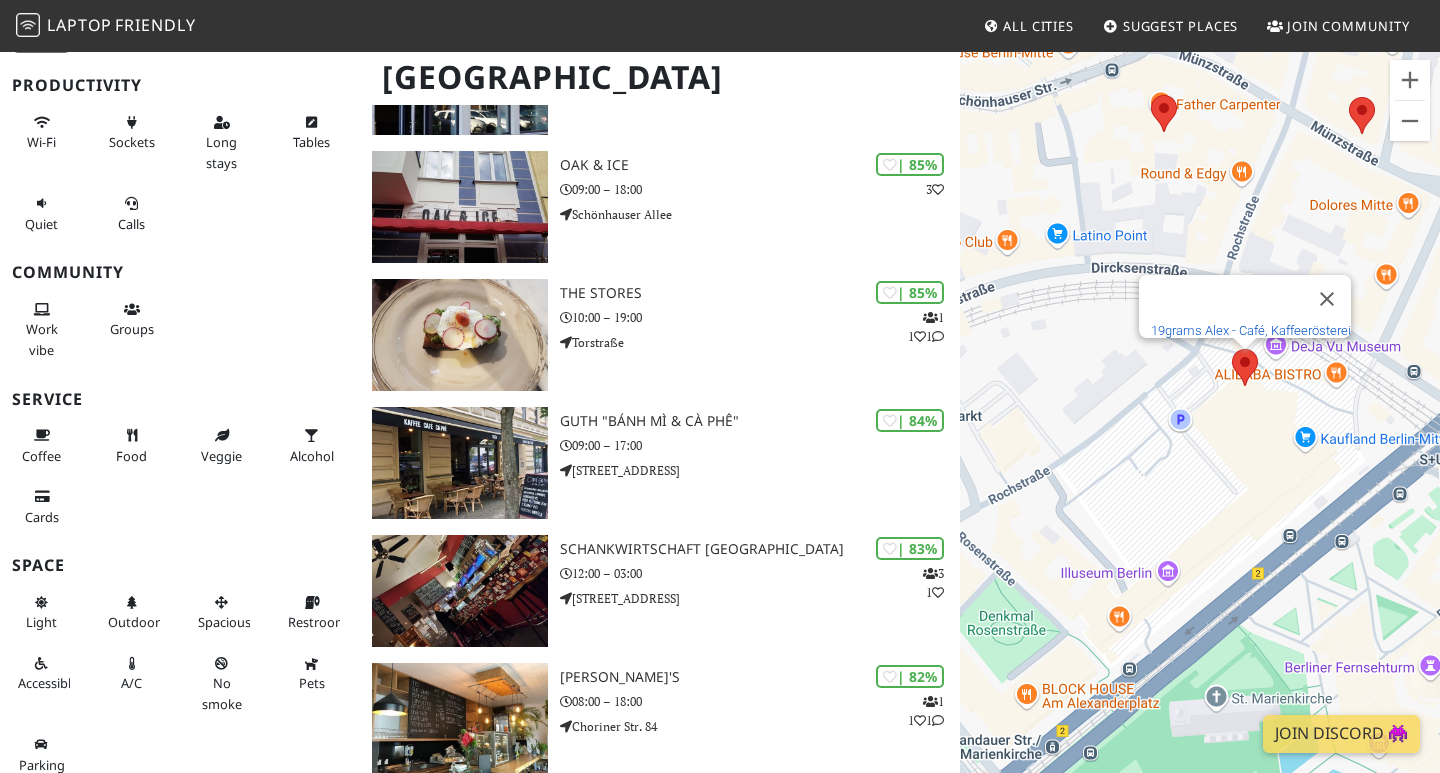click on "19grams Alex - Café, Kaffeerösterei" at bounding box center [1251, 330] 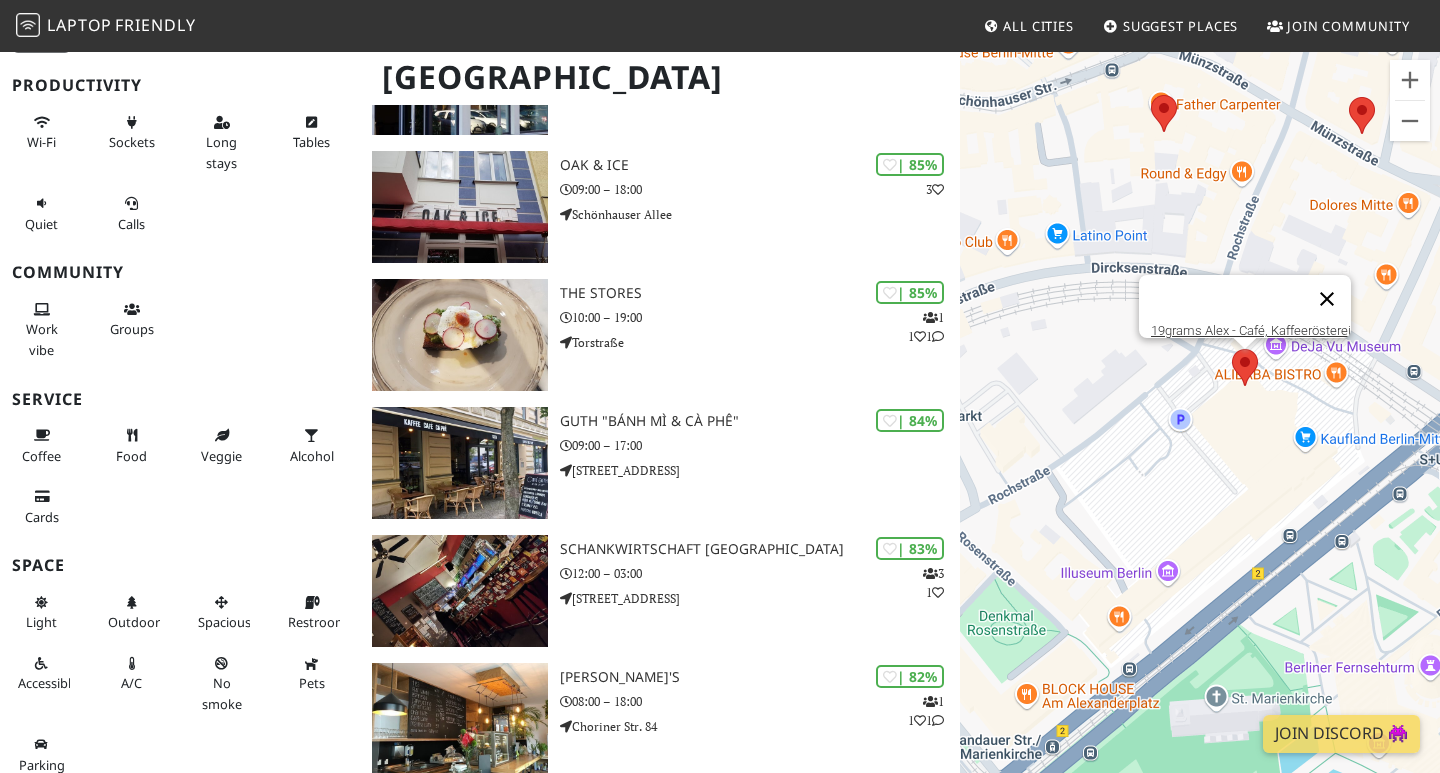 click at bounding box center (1327, 299) 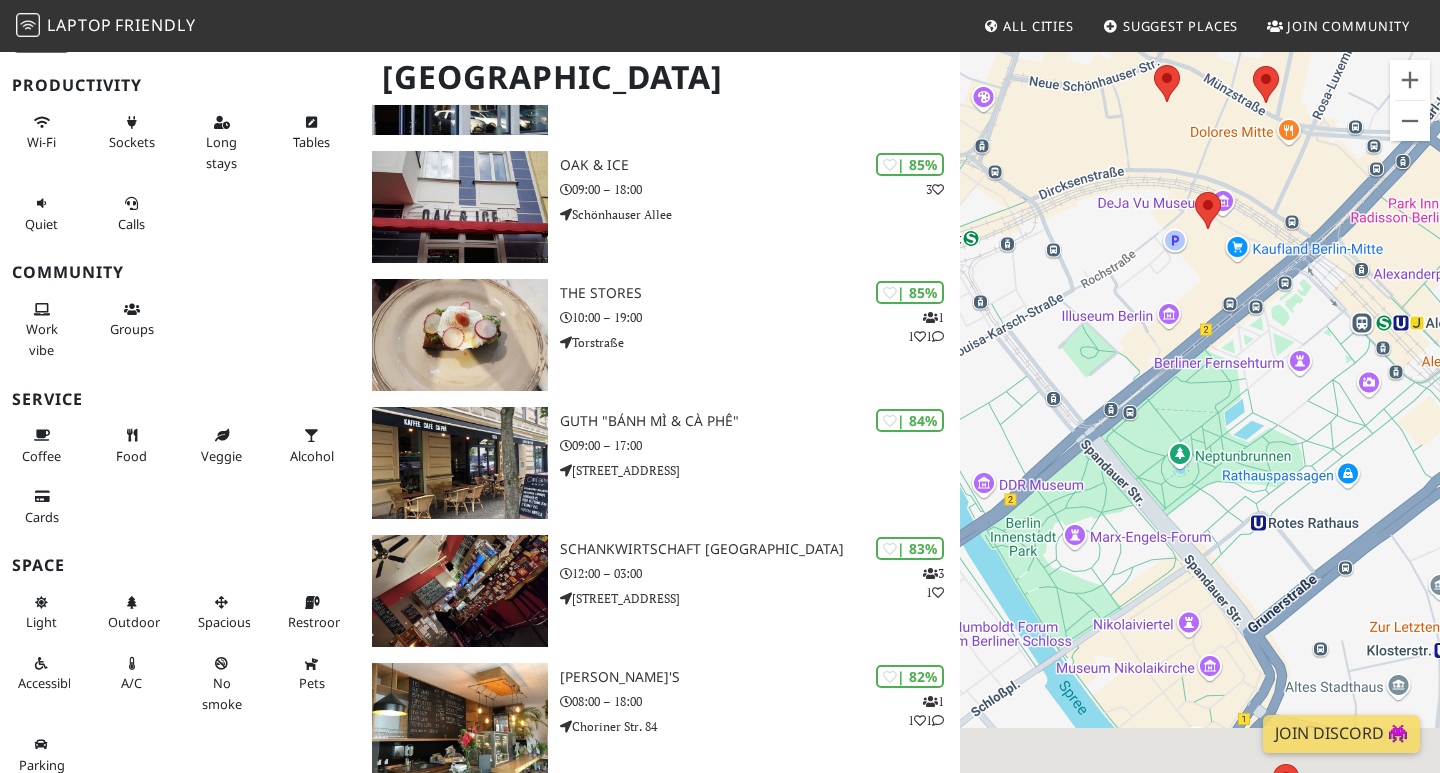 drag, startPoint x: 1167, startPoint y: 522, endPoint x: 1196, endPoint y: 343, distance: 181.33394 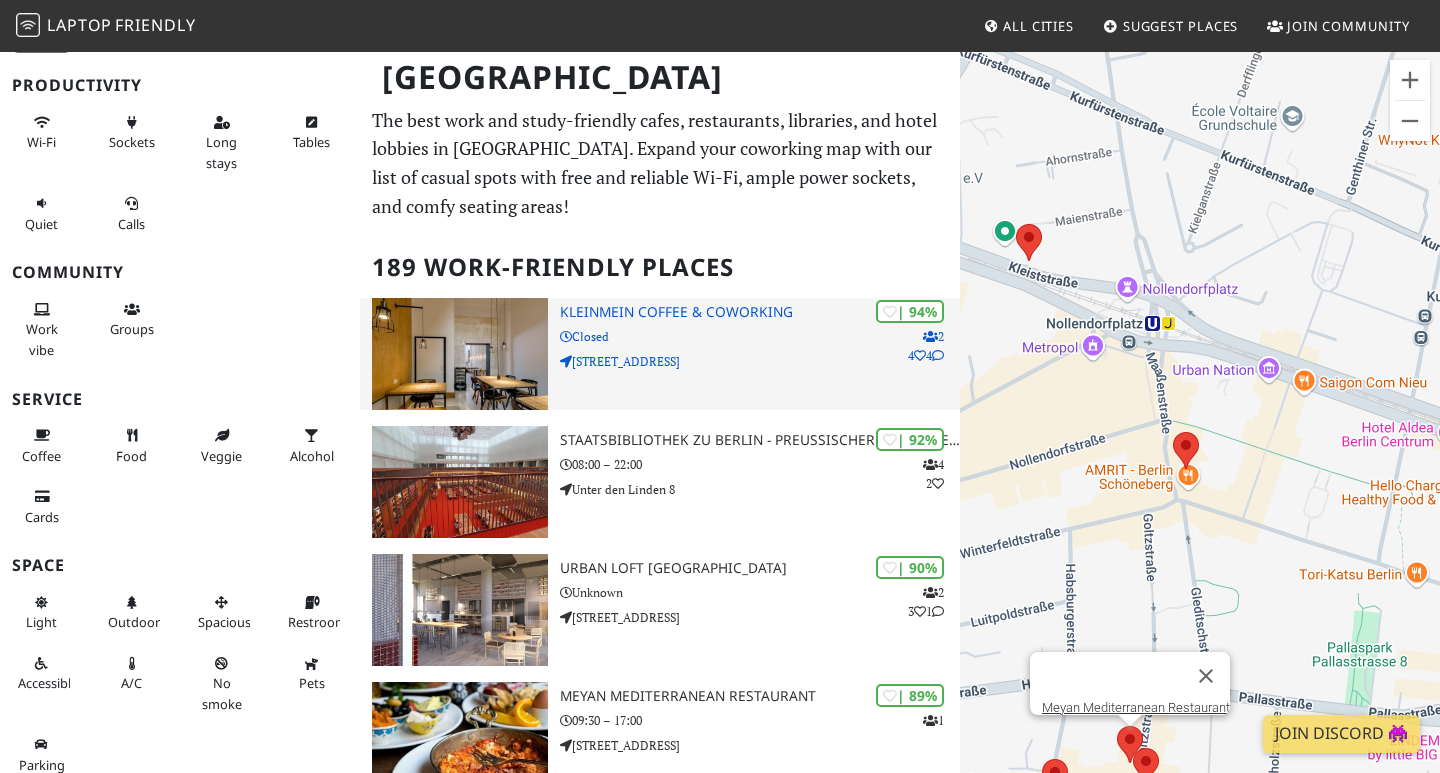 scroll, scrollTop: 0, scrollLeft: 0, axis: both 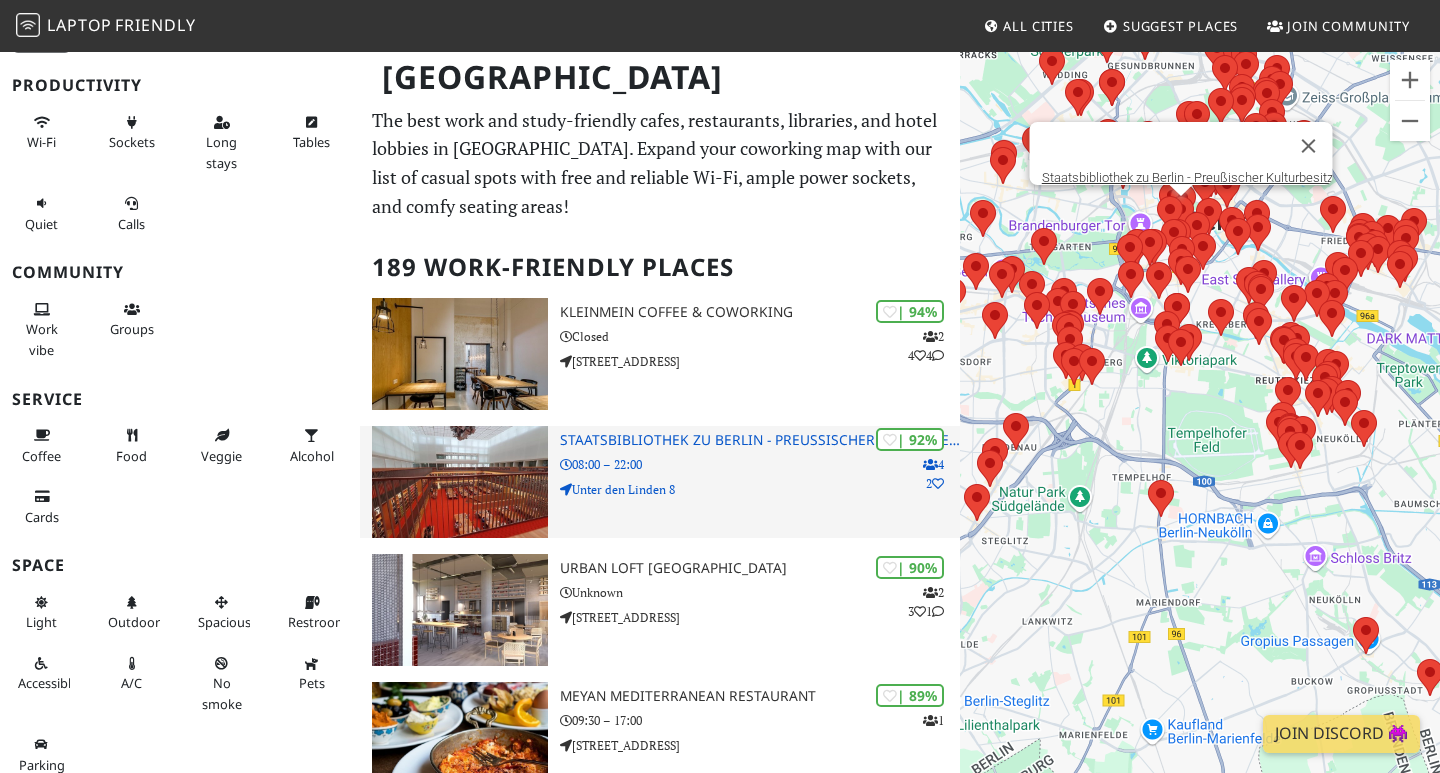 click on "Staatsbibliothek zu Berlin - Preußischer Kulturbesitz" at bounding box center (760, 440) 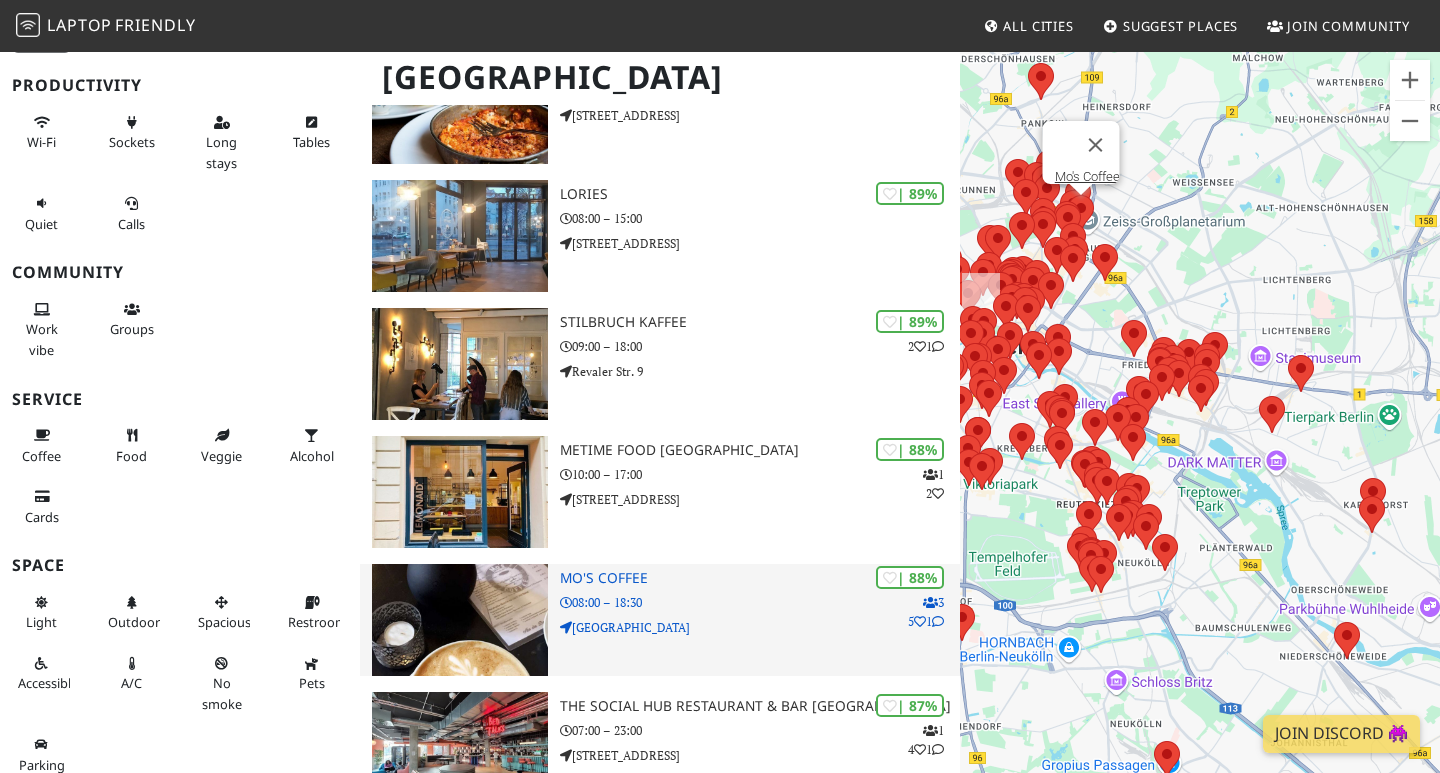 scroll, scrollTop: 637, scrollLeft: 0, axis: vertical 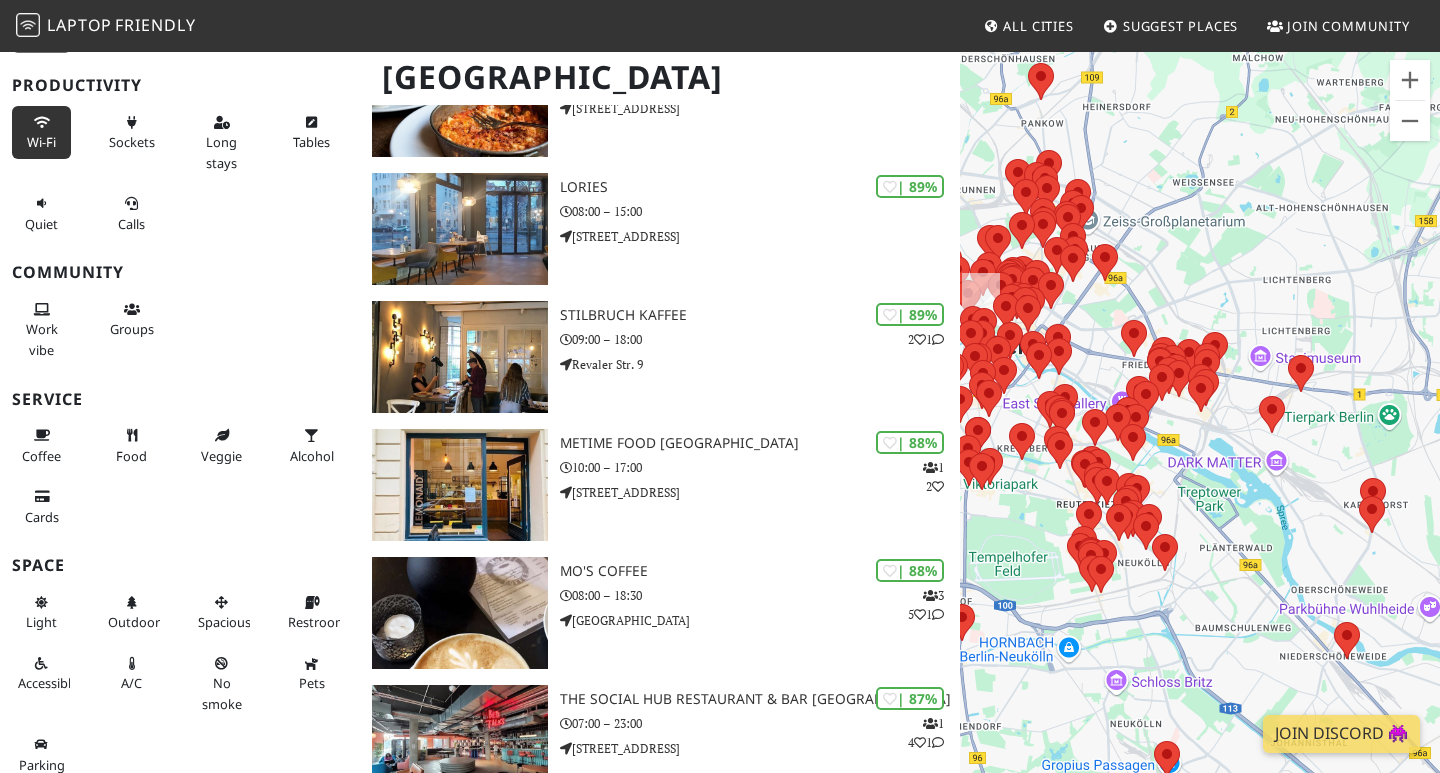 click on "Wi-Fi" at bounding box center [41, 142] 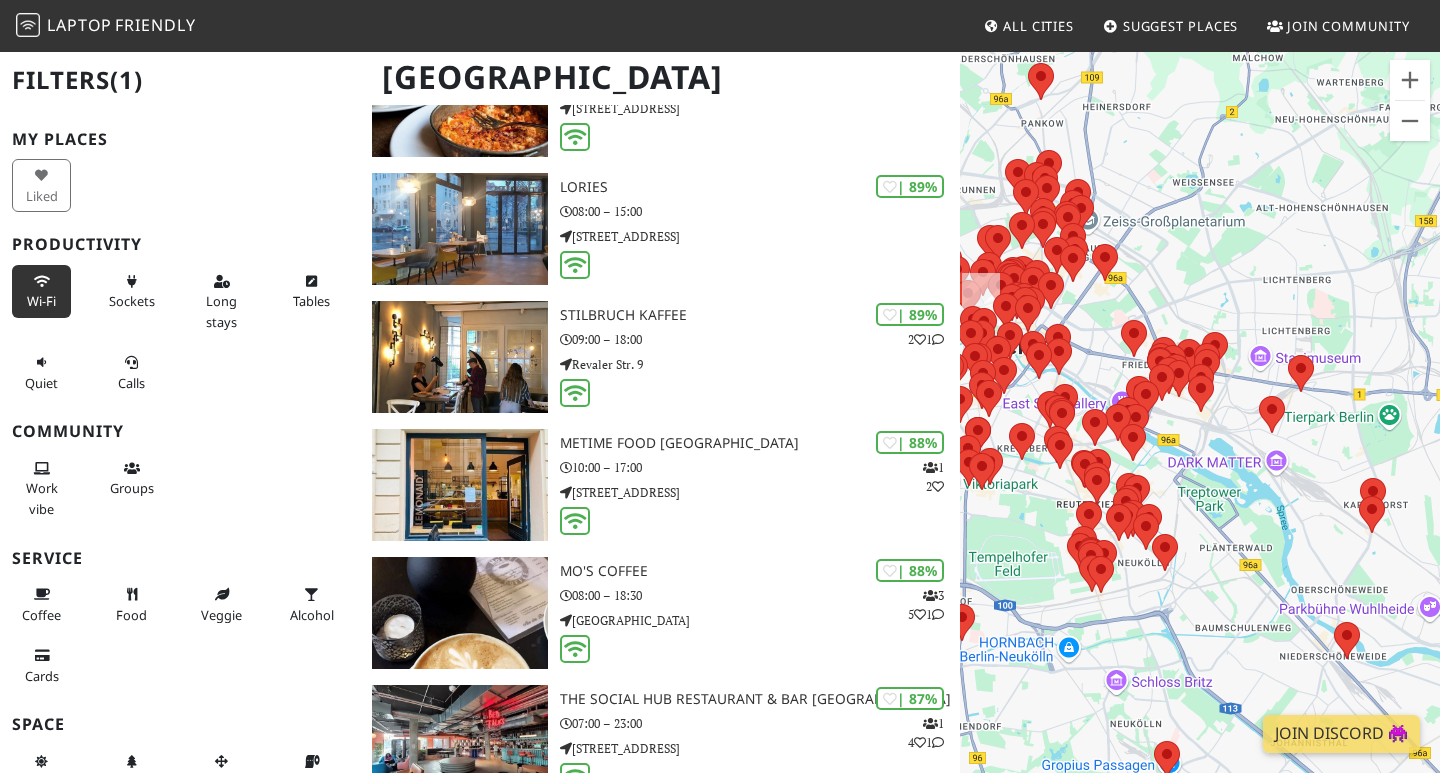 scroll, scrollTop: 0, scrollLeft: 0, axis: both 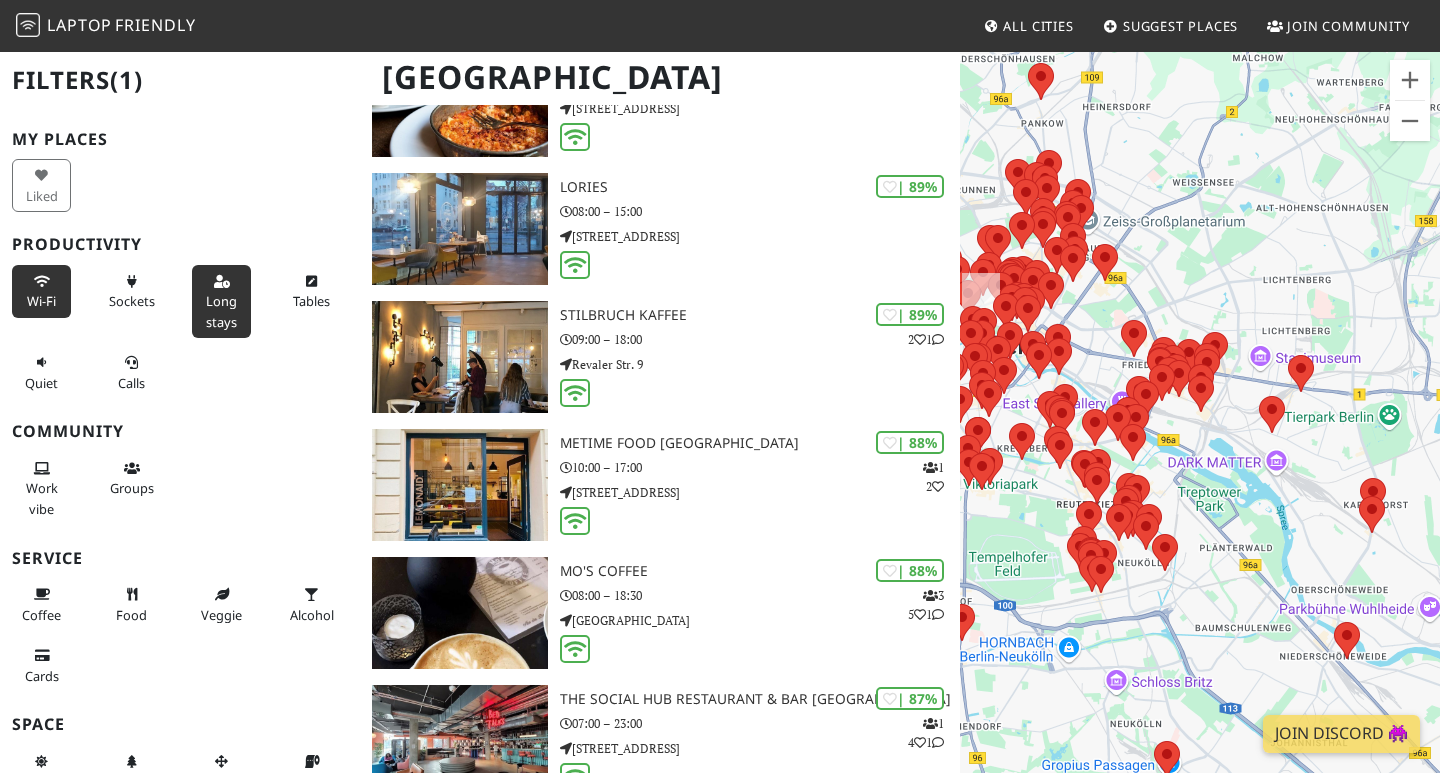 click on "Long stays" at bounding box center [221, 301] 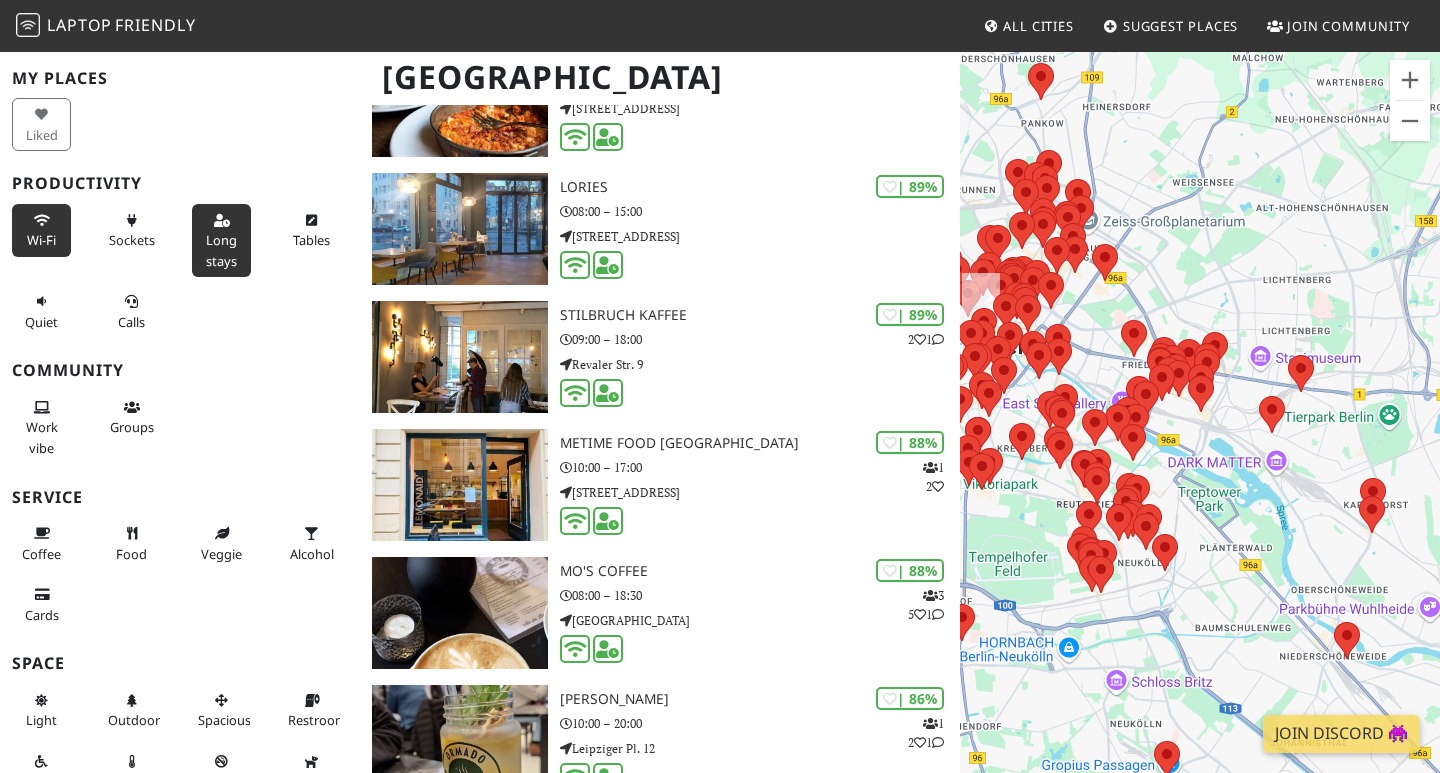 scroll, scrollTop: 91, scrollLeft: 0, axis: vertical 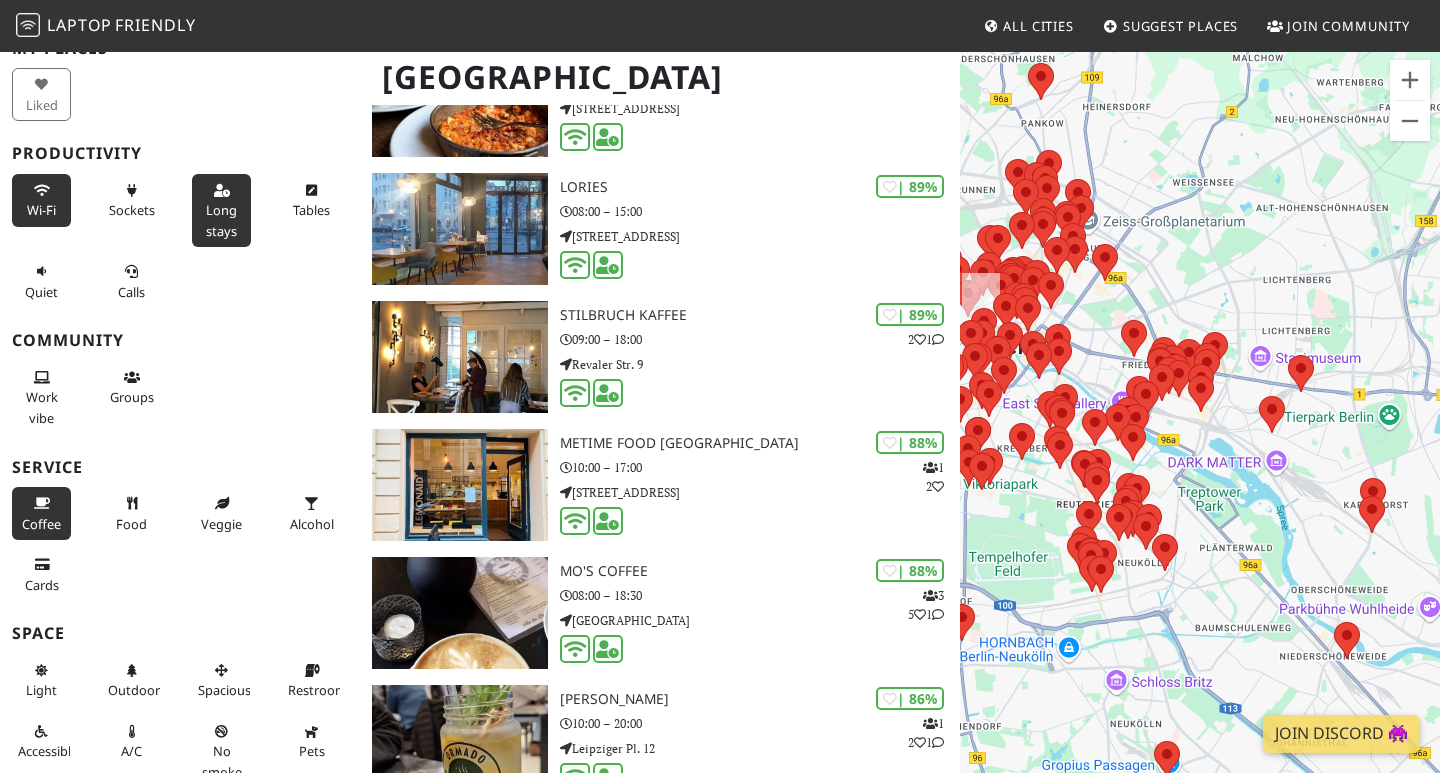 click on "Coffee" at bounding box center (41, 524) 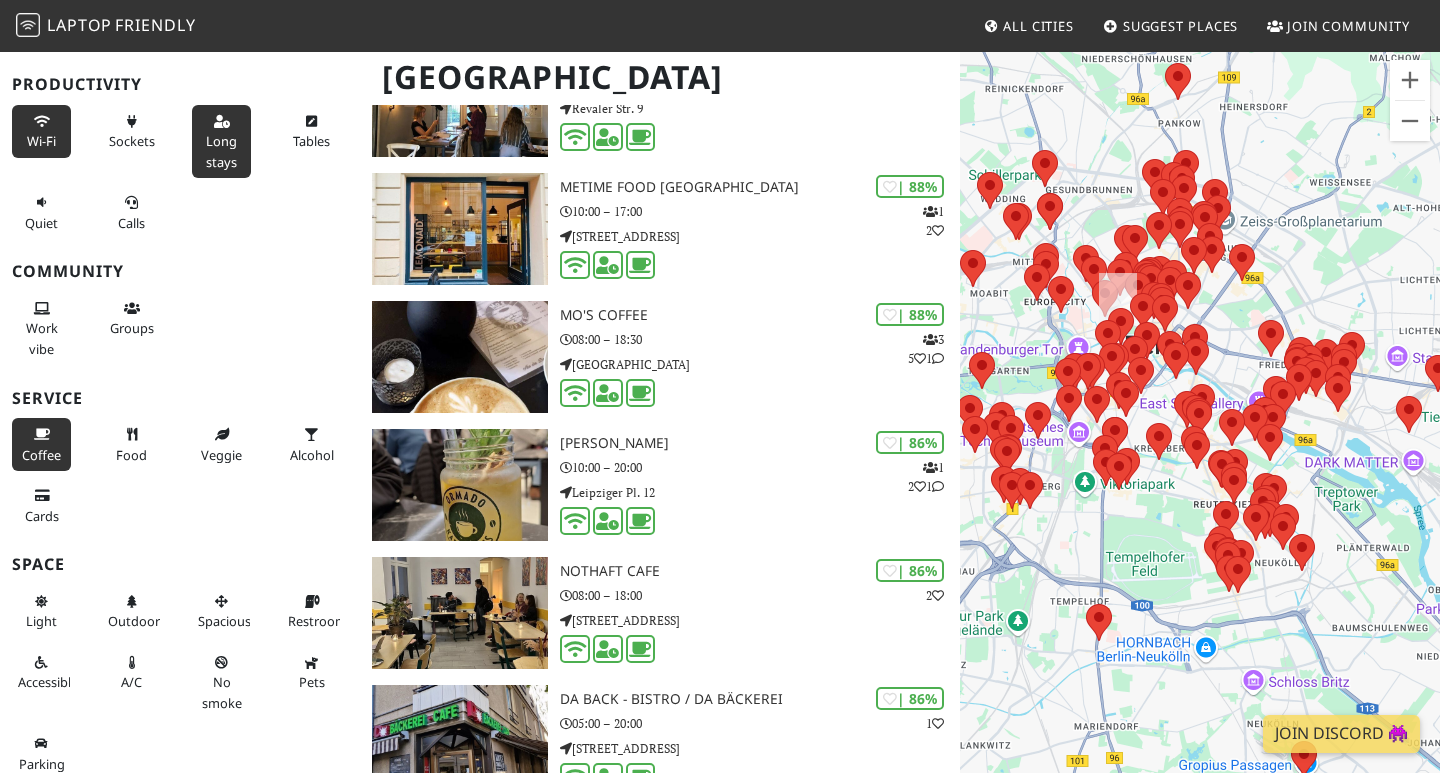 scroll, scrollTop: 159, scrollLeft: 0, axis: vertical 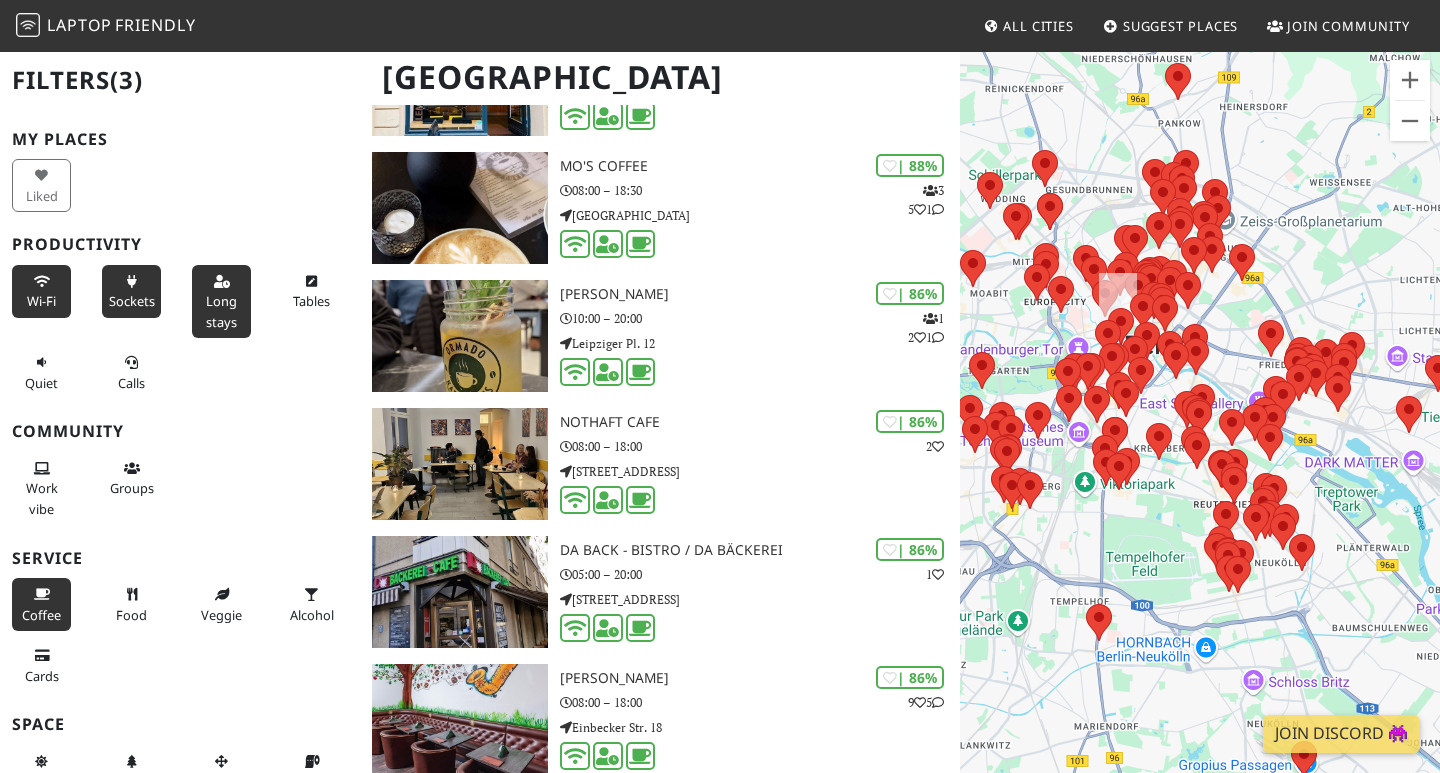 click on "Sockets" at bounding box center (132, 301) 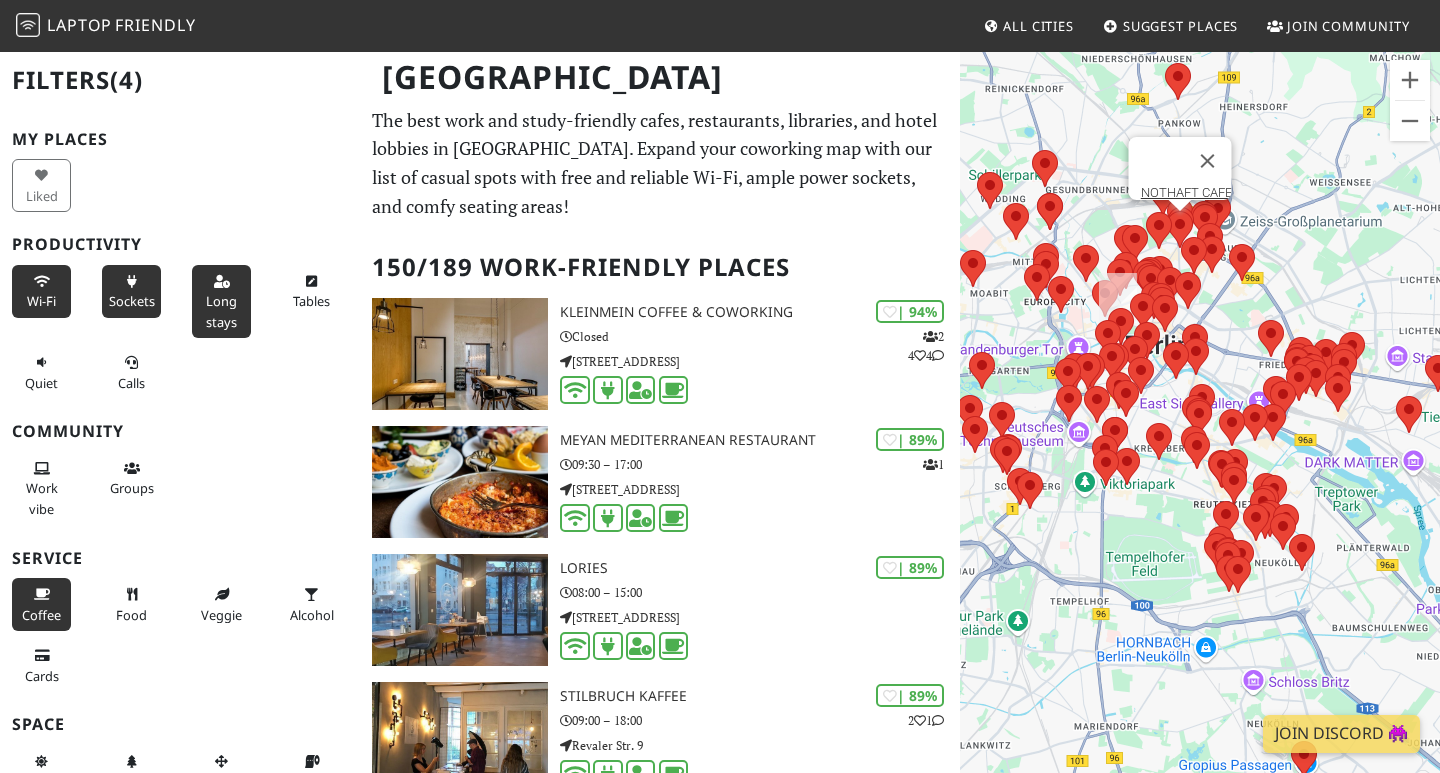 scroll, scrollTop: 0, scrollLeft: 0, axis: both 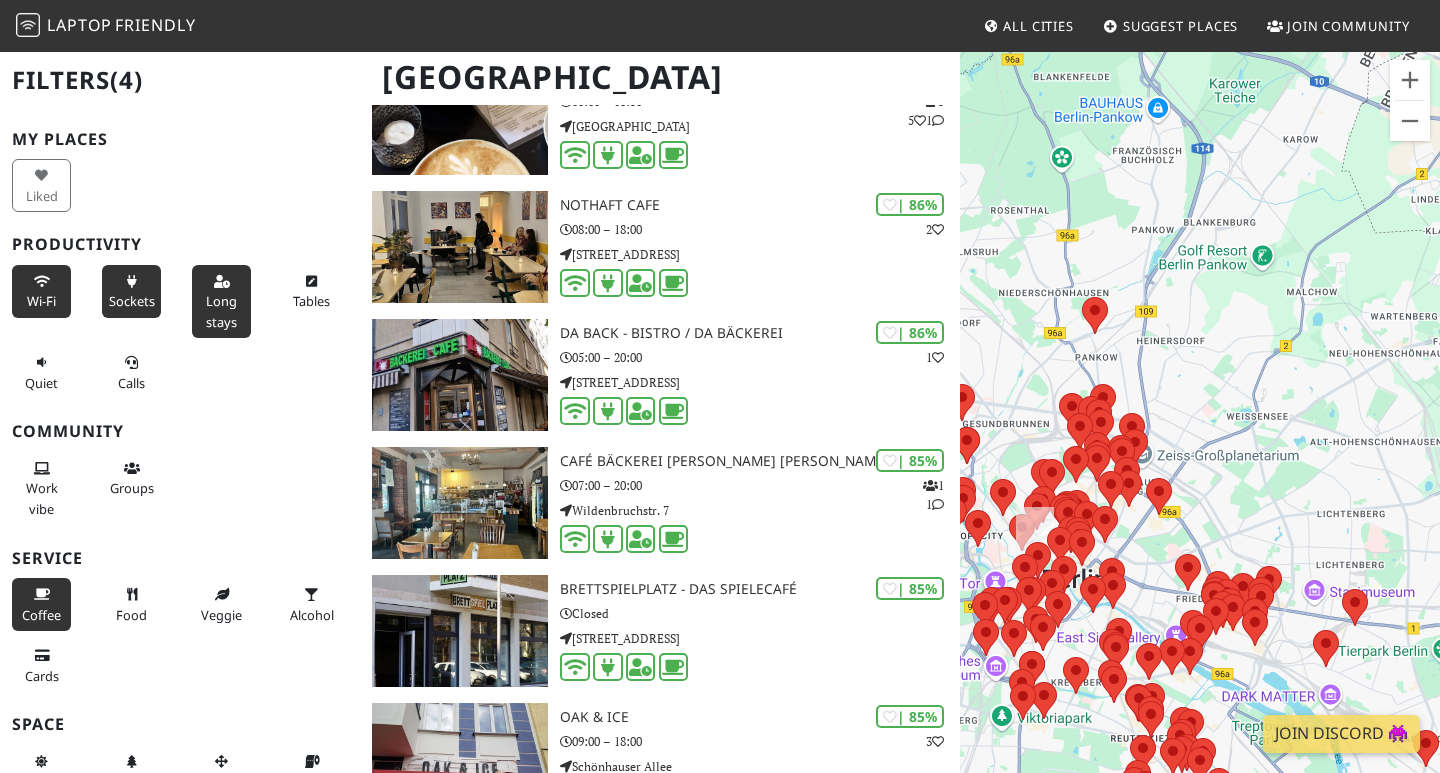 drag, startPoint x: 1232, startPoint y: 299, endPoint x: 994, endPoint y: 535, distance: 335.1716 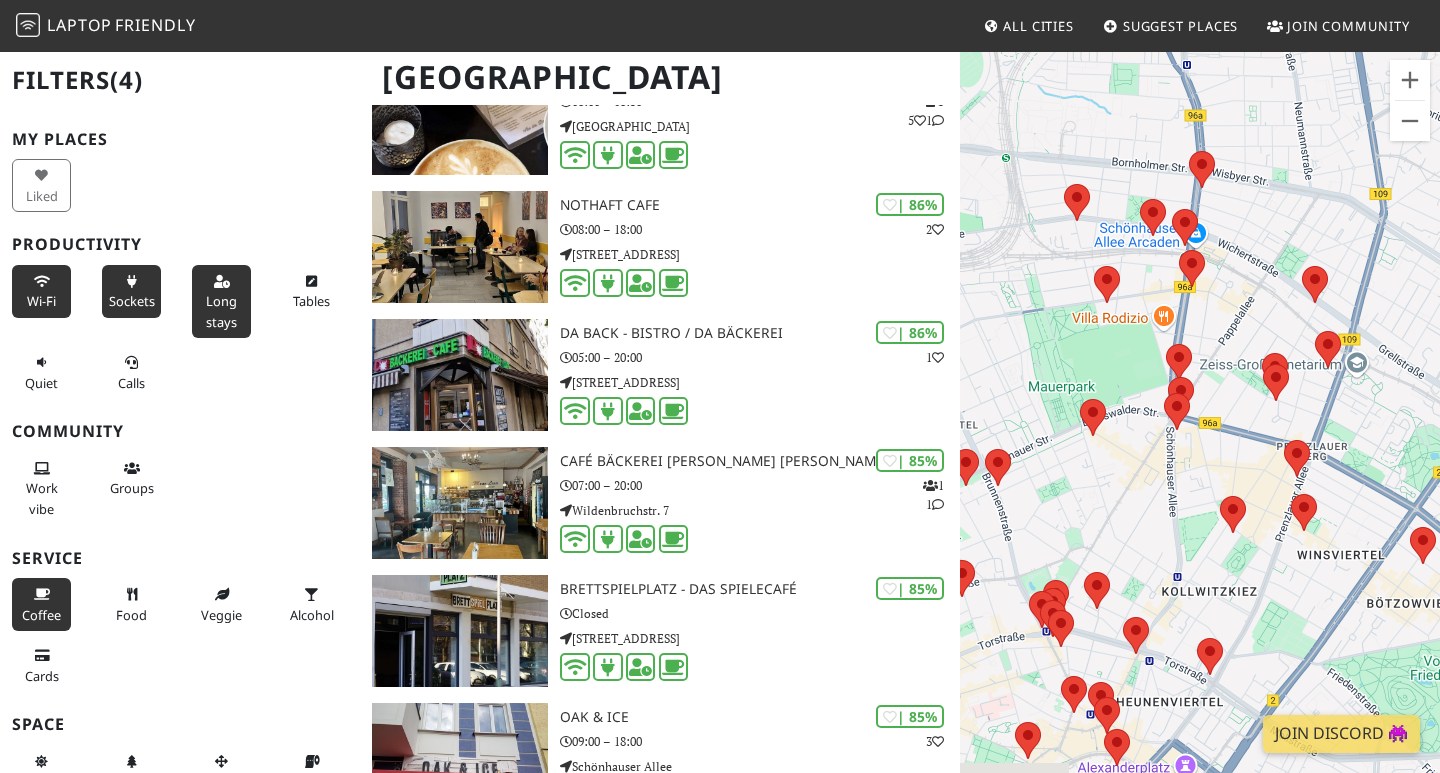 drag, startPoint x: 1102, startPoint y: 442, endPoint x: 1177, endPoint y: 292, distance: 167.7051 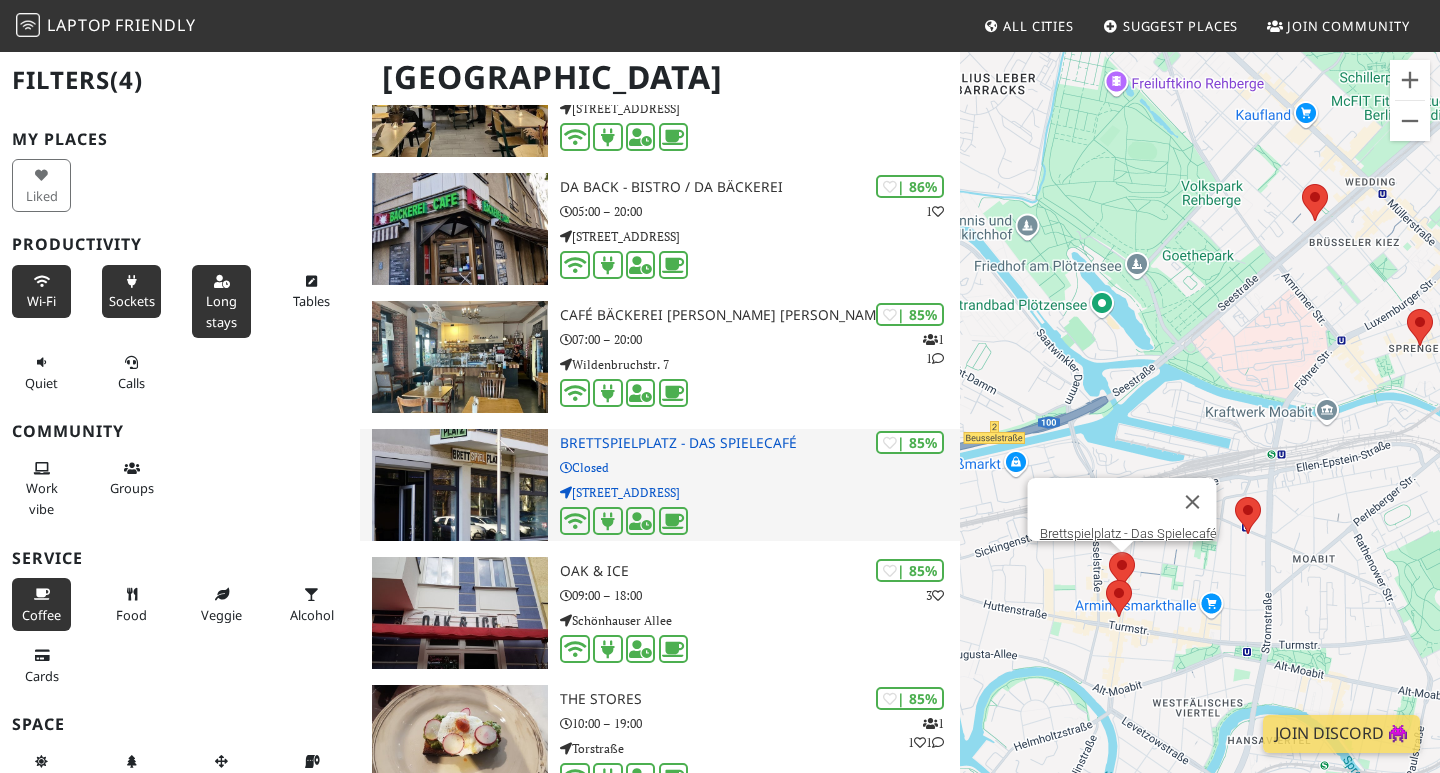 scroll, scrollTop: 1094, scrollLeft: 0, axis: vertical 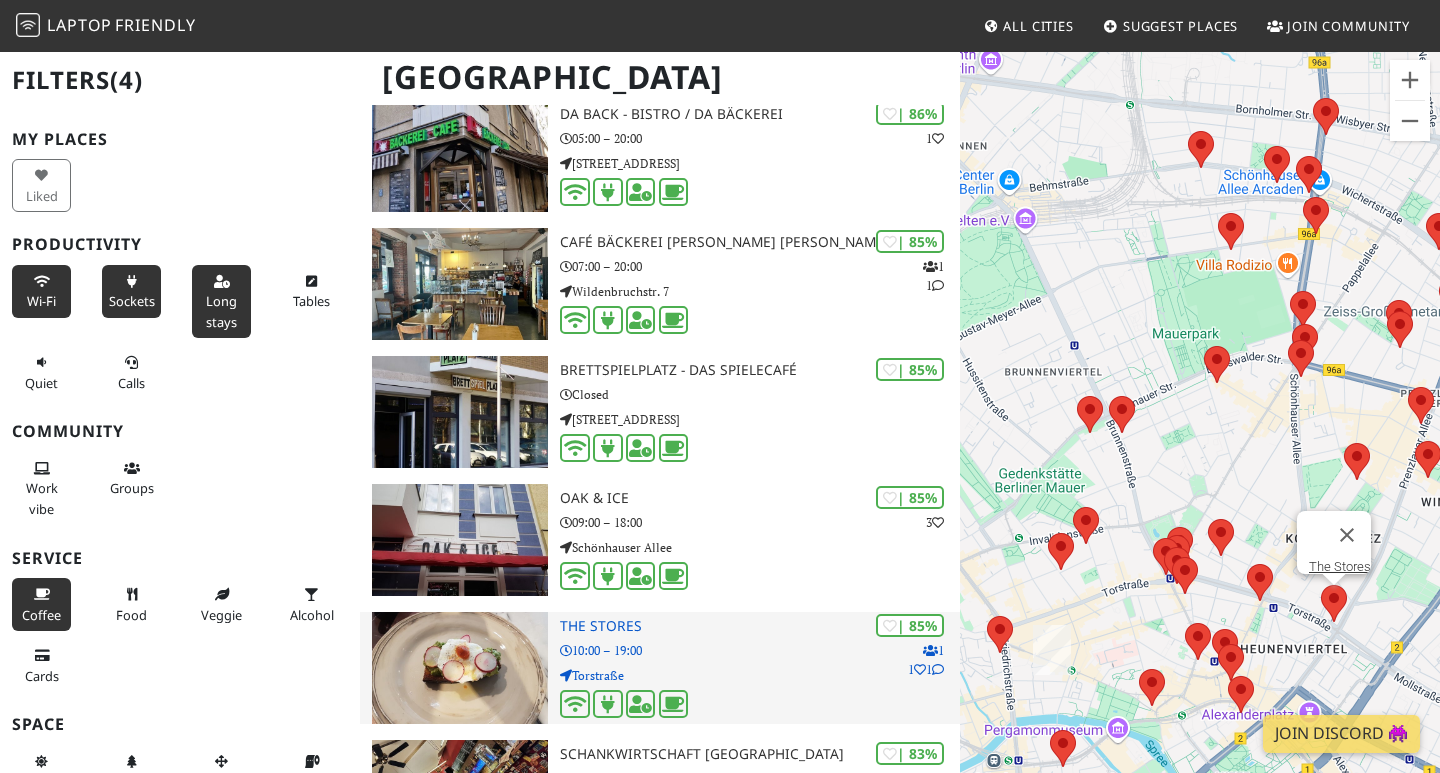 click on "The Stores" at bounding box center (760, 626) 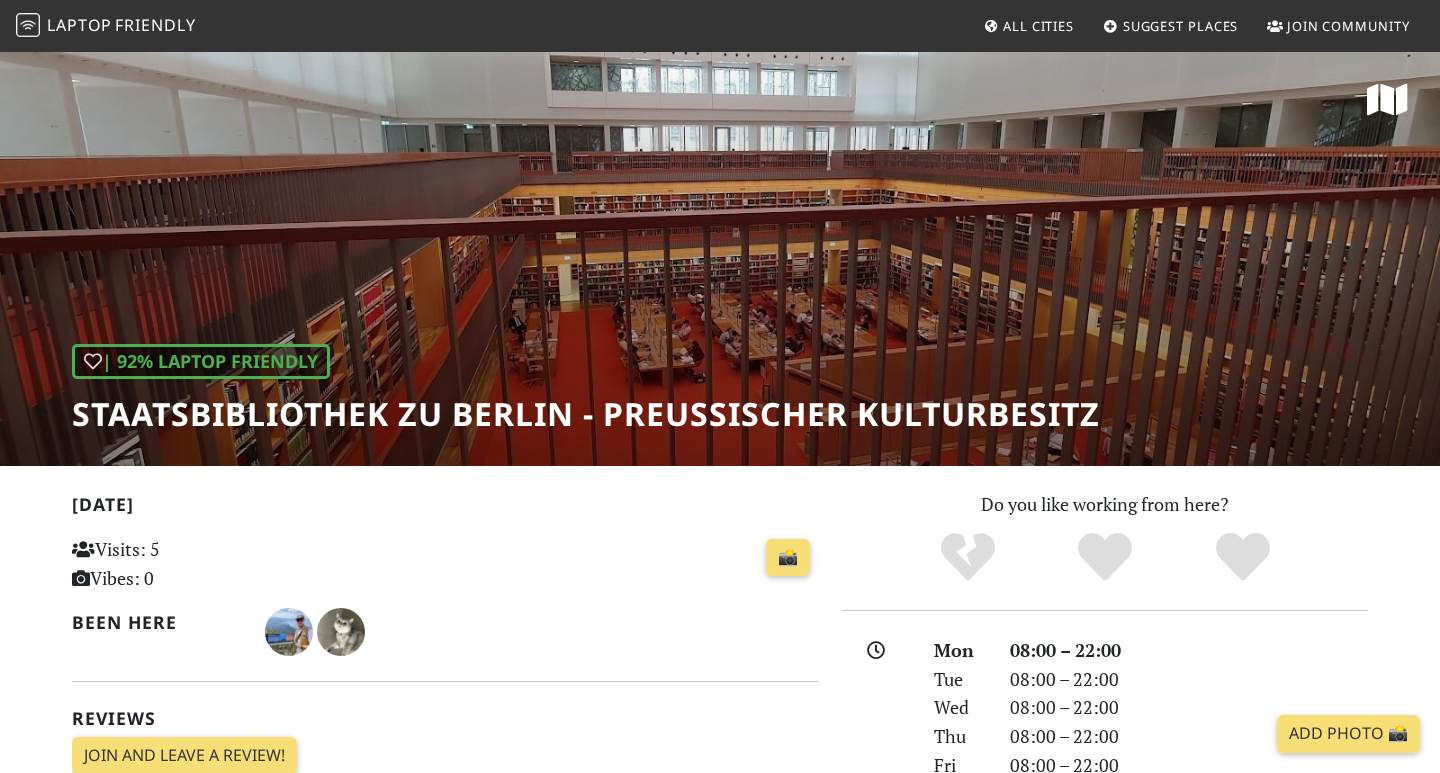 scroll, scrollTop: 0, scrollLeft: 0, axis: both 